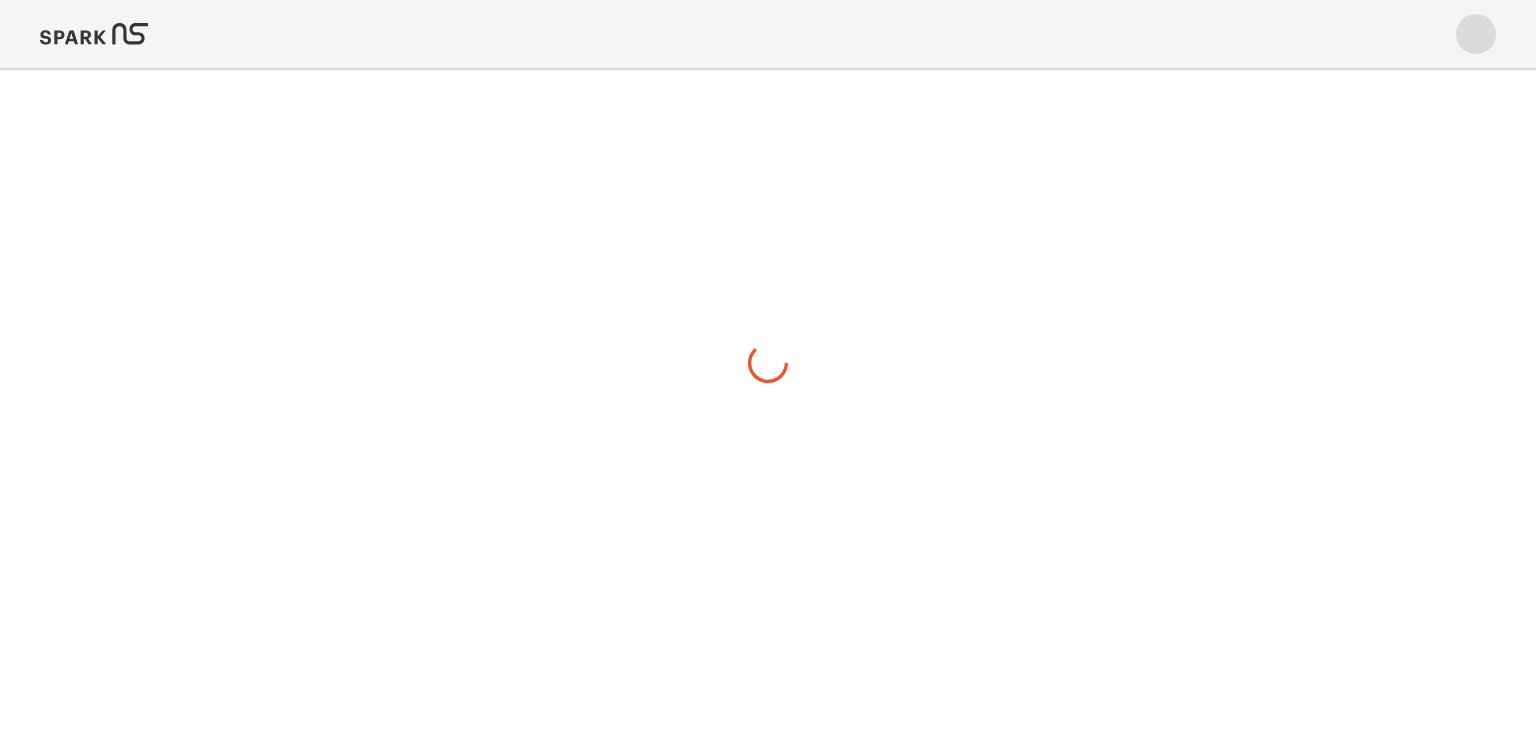 scroll, scrollTop: 0, scrollLeft: 0, axis: both 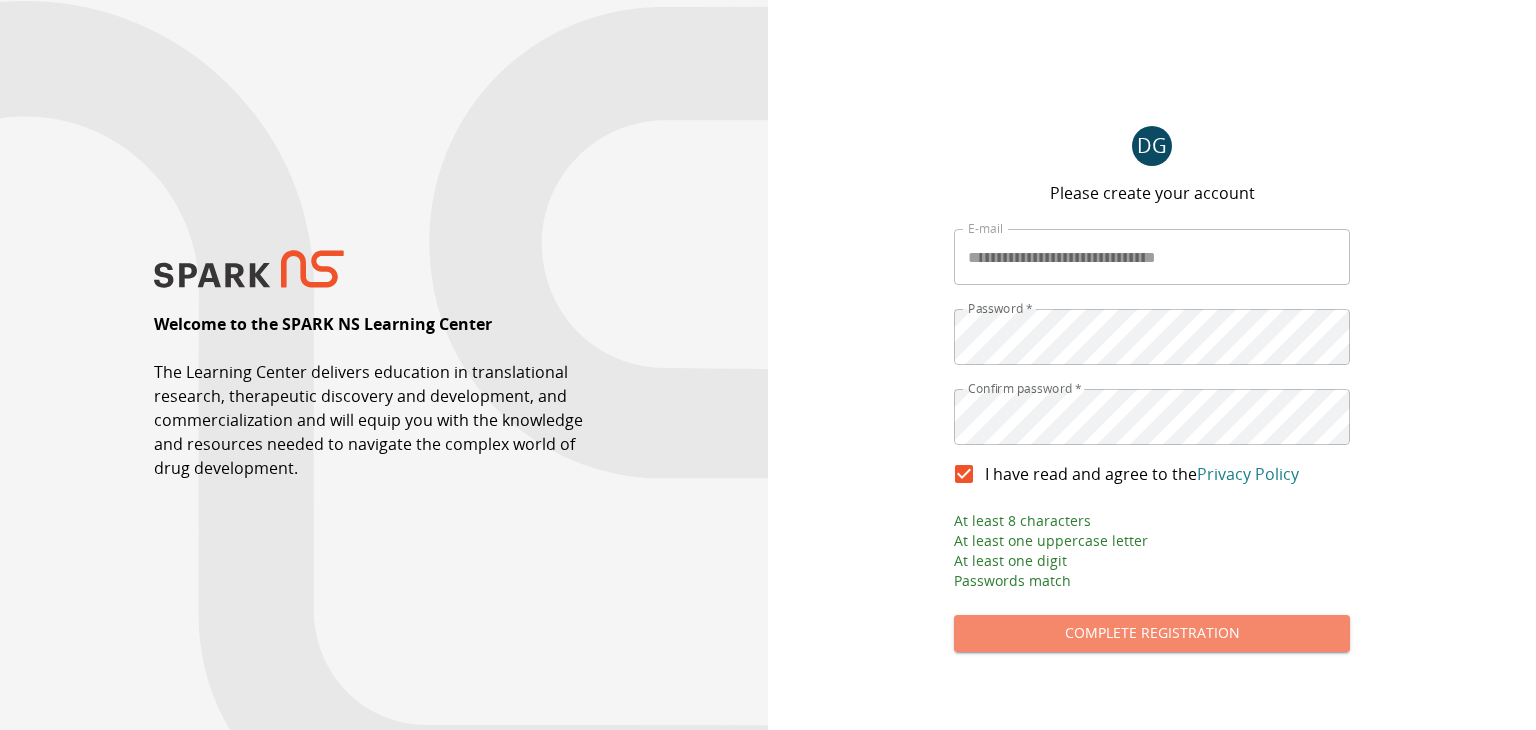 click on "Complete Registration" at bounding box center [1152, 633] 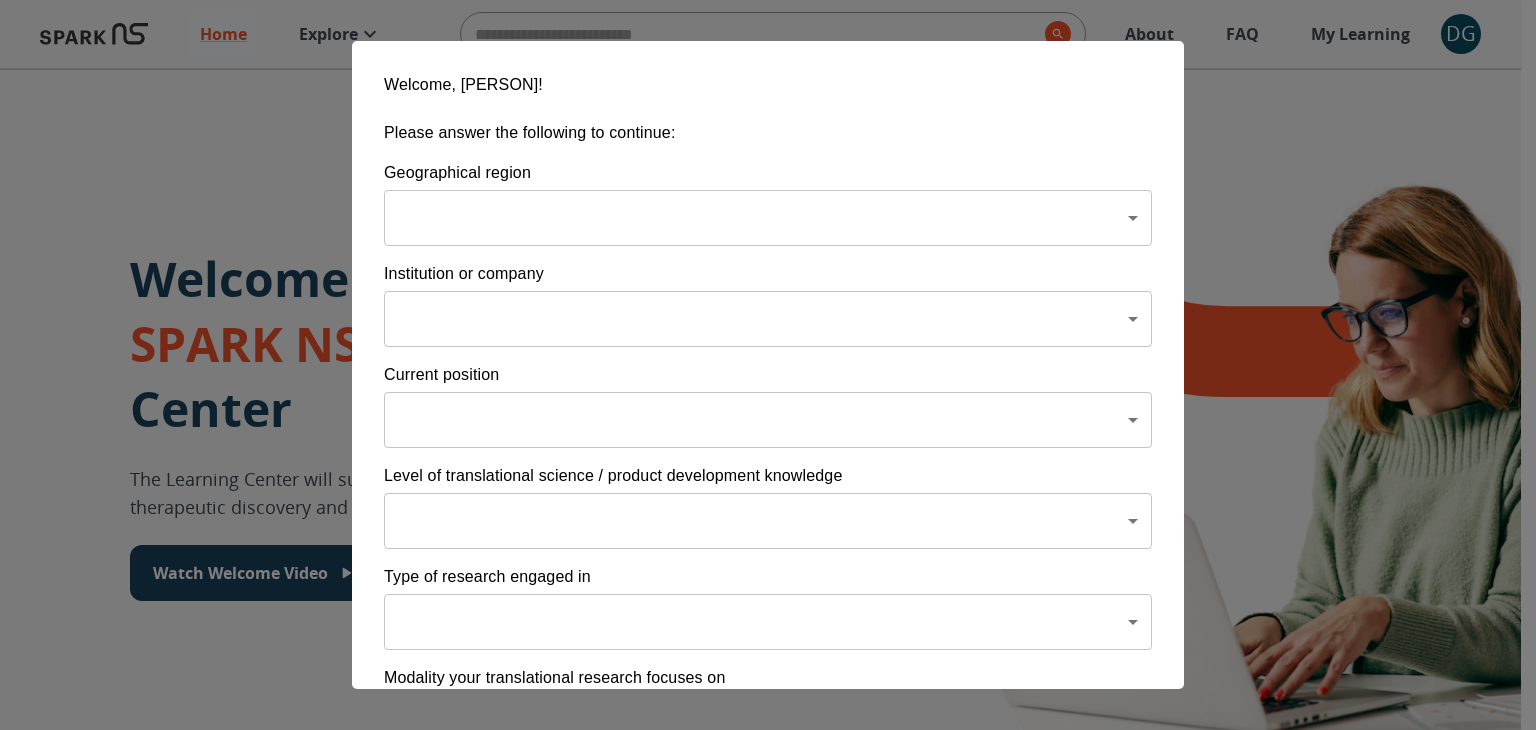 click on "Home Explore ​ About FAQ My Learning DG Welcome to the SPARK NS  Learning Center The Learning Center will support your journey in translational research, therapeutic discovery and development, and commercialization. Watch Welcome Video The Drug Discovery and Development Process The drug development process typically has three phases. Discover, Develop, Deliver. Click each tab to learn more. Discover Develop Deliver Discover The Discover section covers foundational knowledge in drug discovery and
development, from identifying unmet medical need and understanding the disease to defining essential
product characteristics, therapeutic discovery, and optimization. You will also find information
supporting strategic planning, the basics of the market, and technology transfer as well as regulatory
and intellectual property considerations. Watch Video Your Learning, Your Way Courses Go to Courses Courses Go to Courses Modules Go to Modules Videos Go to Videos Contact Privacy Terms" at bounding box center [768, 1394] 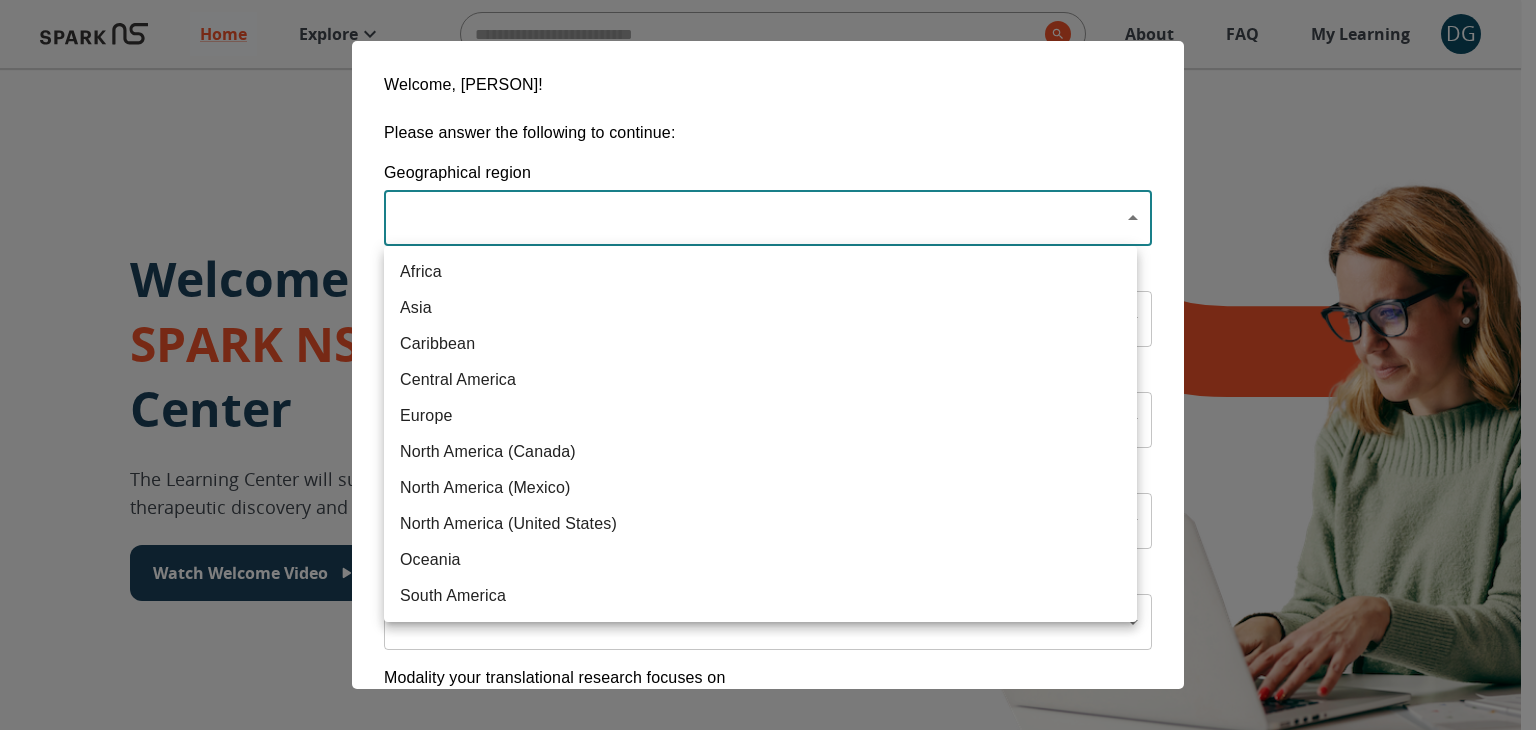 click on "Europe" at bounding box center [760, 416] 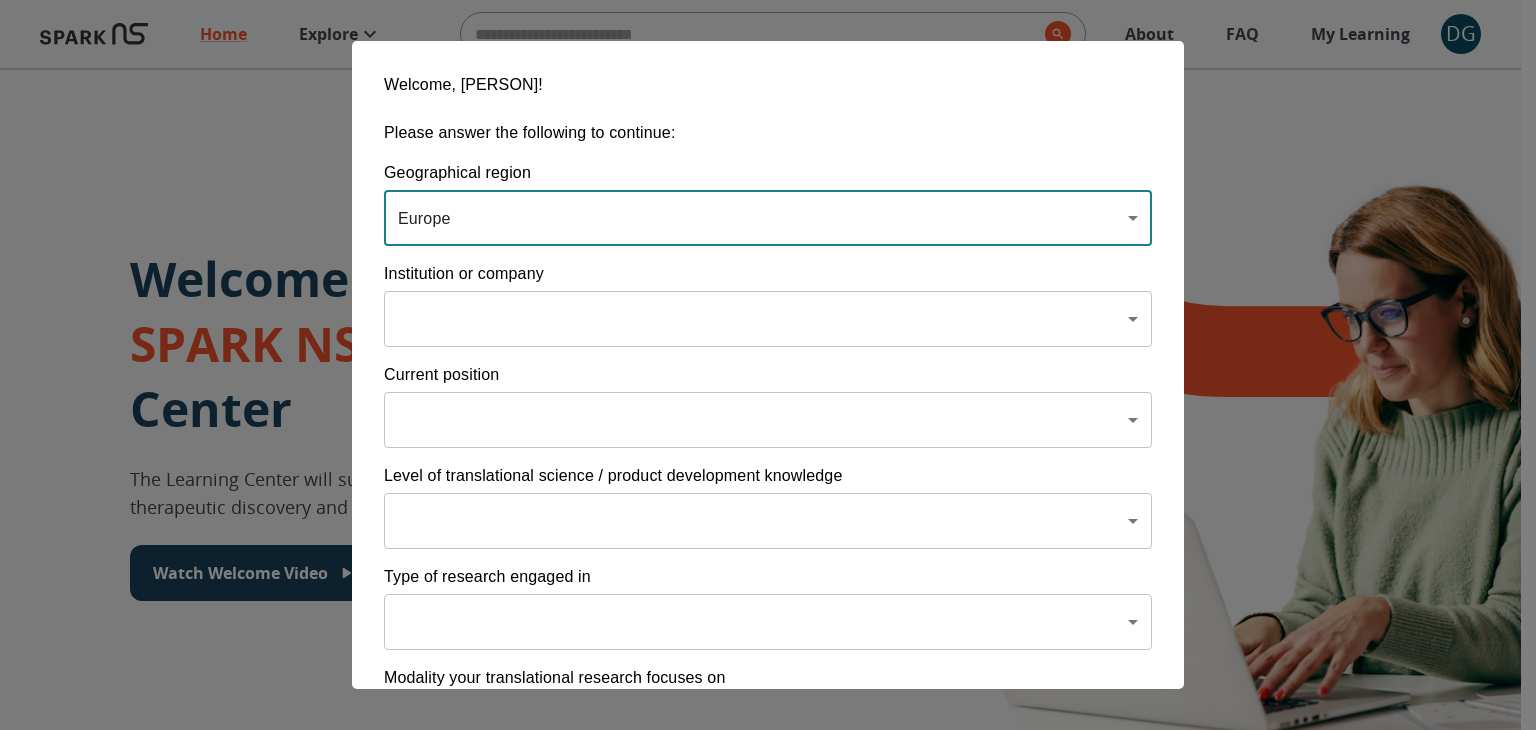 type on "**********" 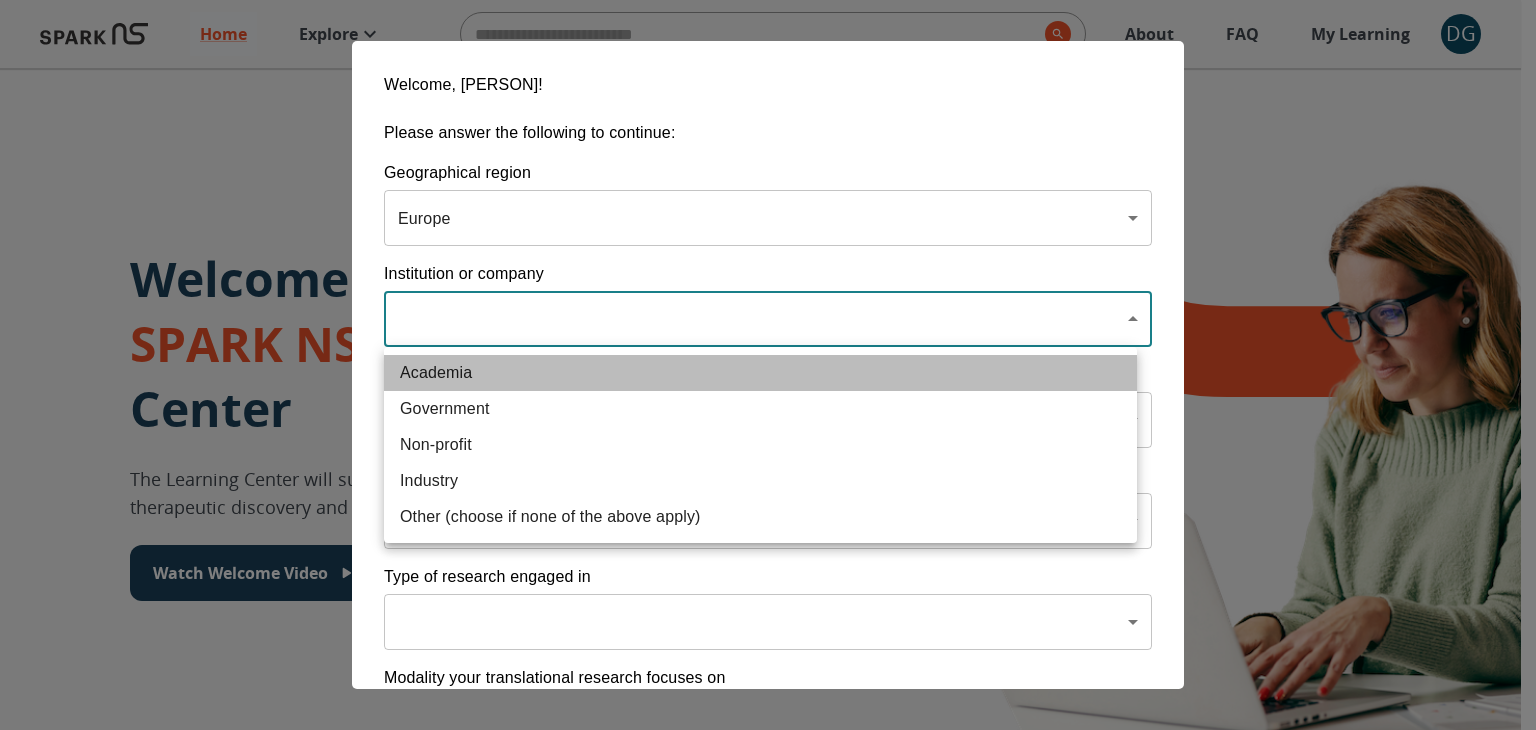 click on "Academia" at bounding box center (760, 373) 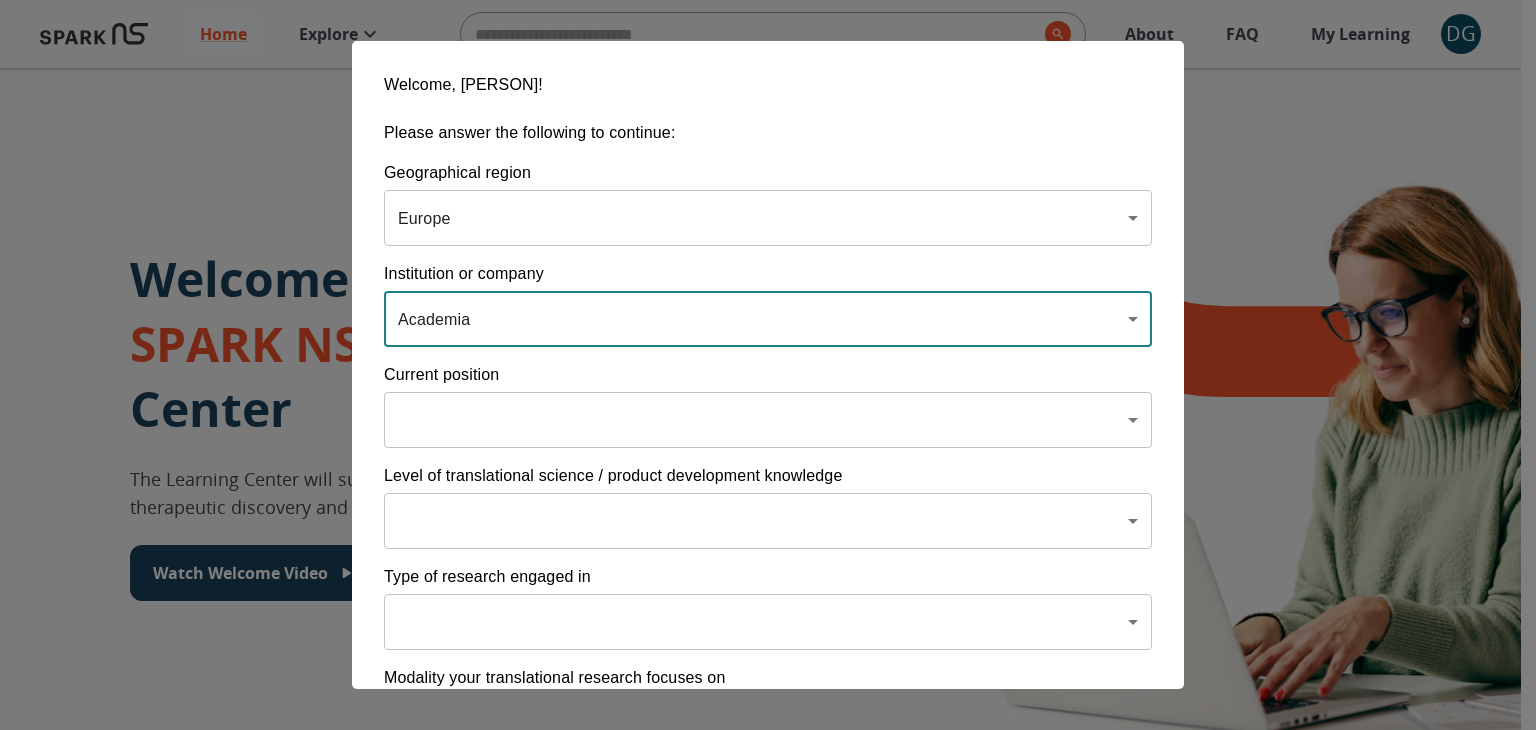 click on "Home Explore ​ About FAQ My Learning DG Welcome to the SPARK NS  Learning Center The Learning Center will support your journey in translational research, therapeutic discovery and development, and commercialization. Watch Welcome Video The Drug Discovery and Development Process The drug development process typically has three phases. Discover, Develop, Deliver. Click each tab to learn more. Discover Develop Deliver Discover The Discover section covers foundational knowledge in drug discovery and
development, from identifying unmet medical need and understanding the disease to defining essential
product characteristics, therapeutic discovery, and optimization. You will also find information
supporting strategic planning, the basics of the market, and technology transfer as well as regulatory
and intellectual property considerations. Watch Video Your Learning, Your Way Courses Go to Courses Courses Go to Courses Modules Go to Modules Videos Go to Videos Contact Privacy Terms" at bounding box center [768, 1394] 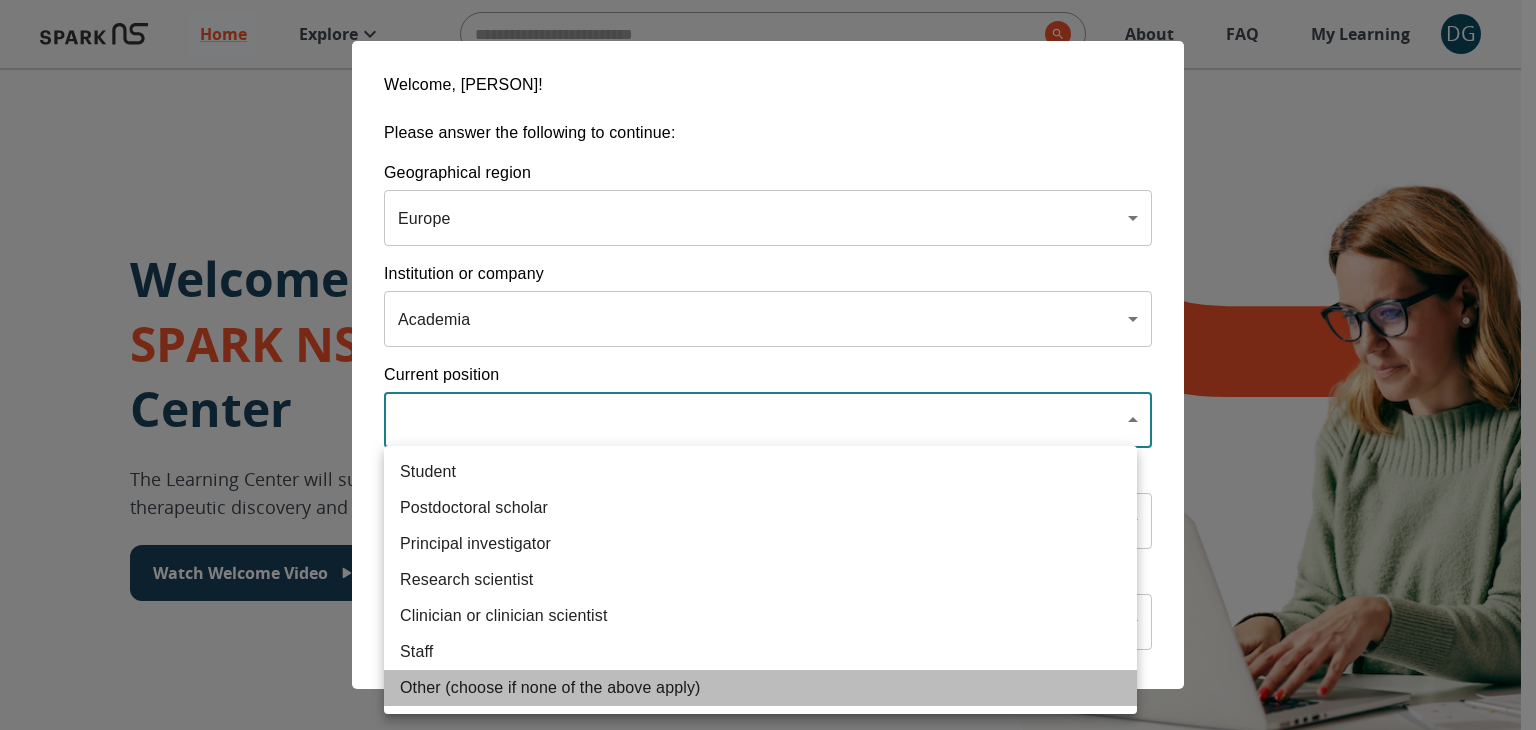 click on "Other (choose if none of the above apply)" at bounding box center [760, 688] 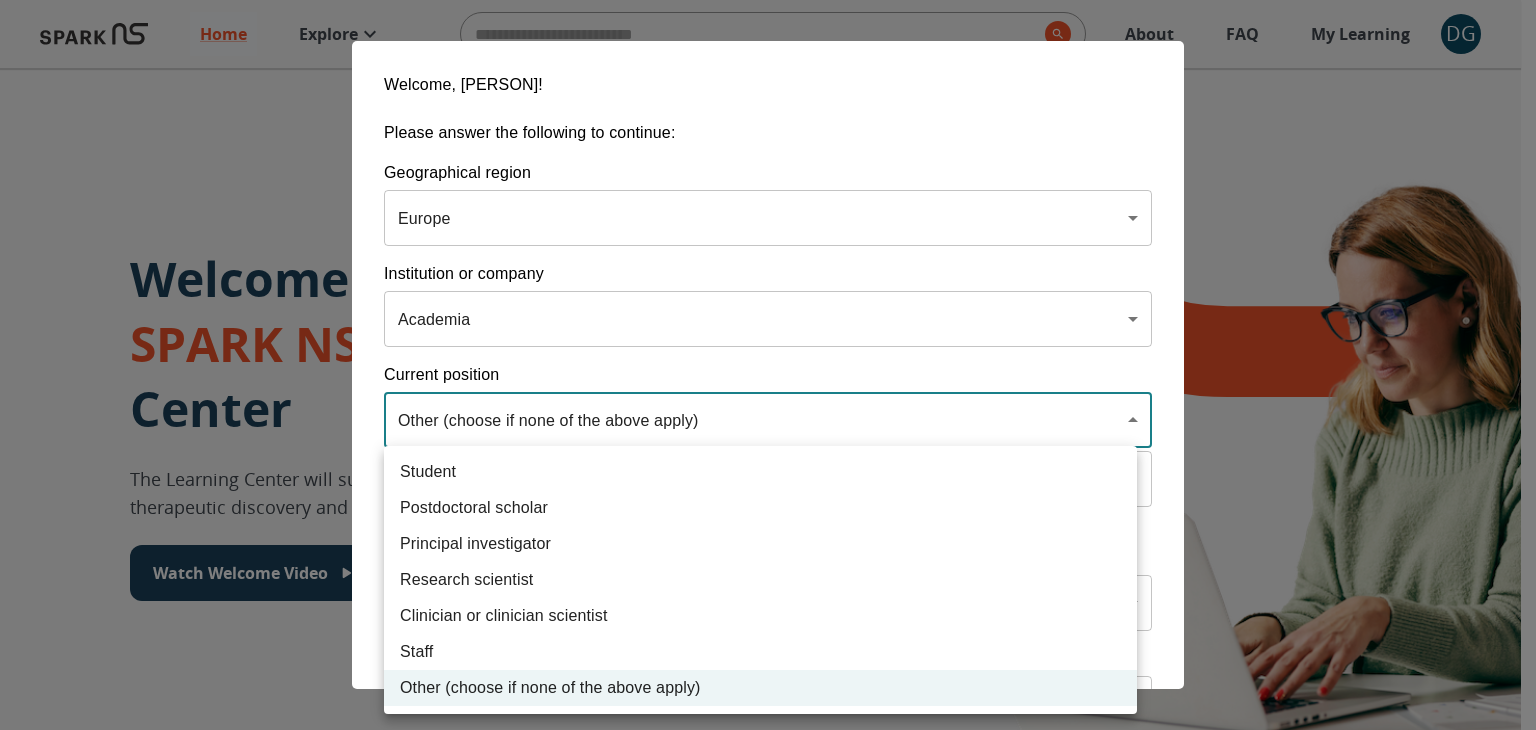 click on "Home Explore ​ About FAQ My Learning DG Welcome to the SPARK NS  Learning Center The Learning Center will support your journey in translational research, therapeutic discovery and development, and commercialization. Watch Welcome Video The Drug Discovery and Development Process The drug development process typically has three phases. Discover, Develop, Deliver. Click each tab to learn more. Discover Develop Deliver Discover The Discover section covers foundational knowledge in drug discovery and
development, from identifying unmet medical need and understanding the disease to defining essential
product characteristics, therapeutic discovery, and optimization. You will also find information
supporting strategic planning, the basics of the market, and technology transfer as well as regulatory
and intellectual property considerations. Watch Video Your Learning, Your Way Courses Go to Courses Courses Go to Courses Modules Go to Modules Videos Go to Videos Contact Privacy Terms" at bounding box center [768, 1394] 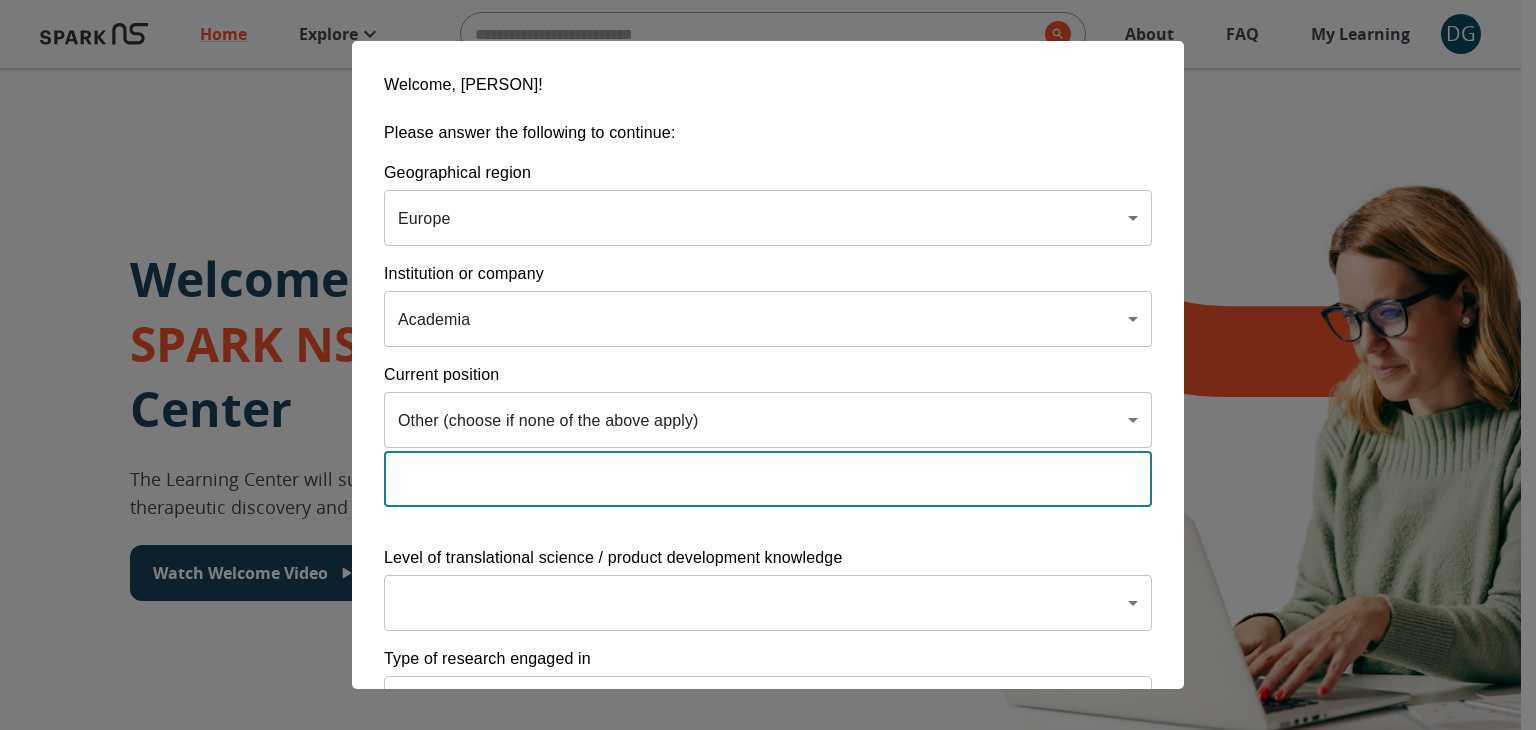 click at bounding box center [768, 479] 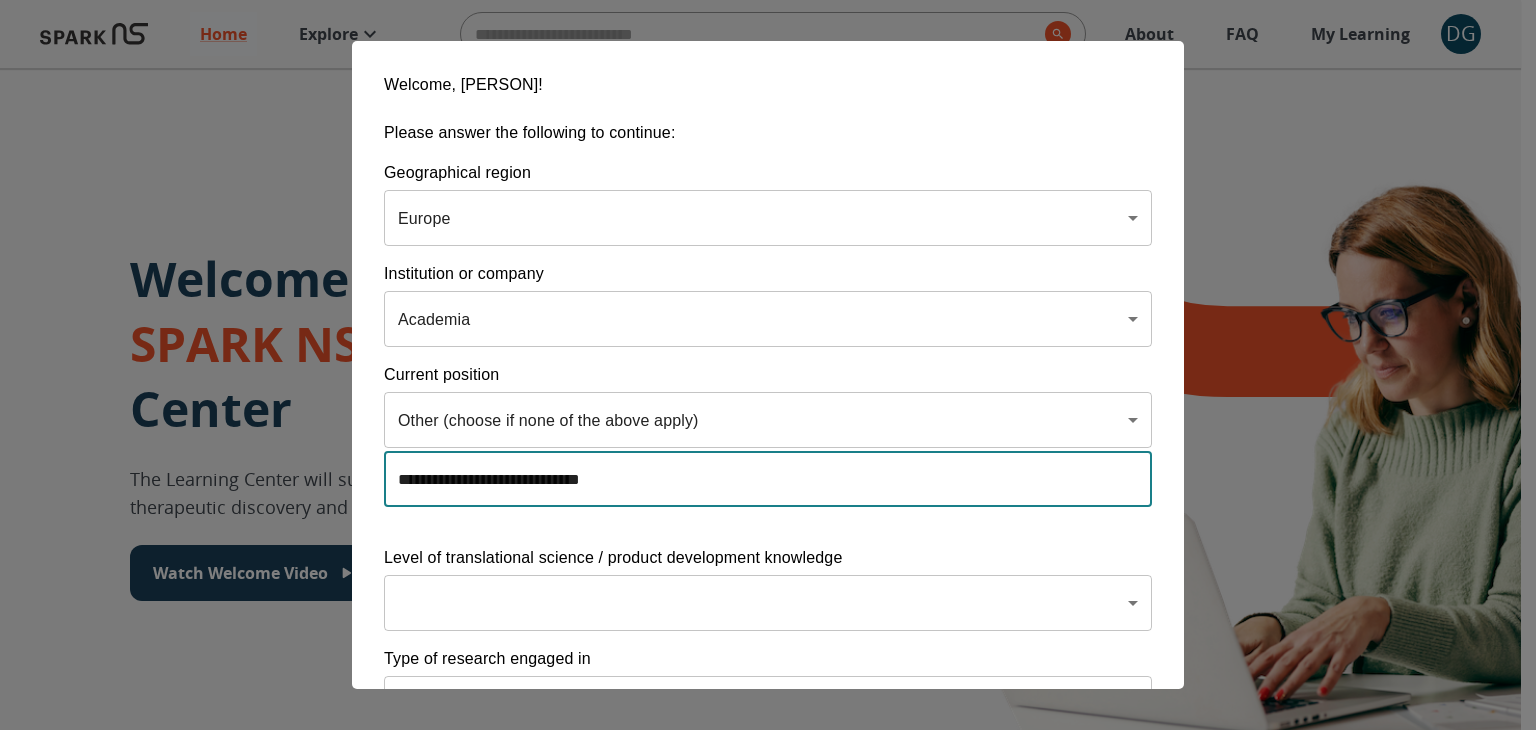 type on "**********" 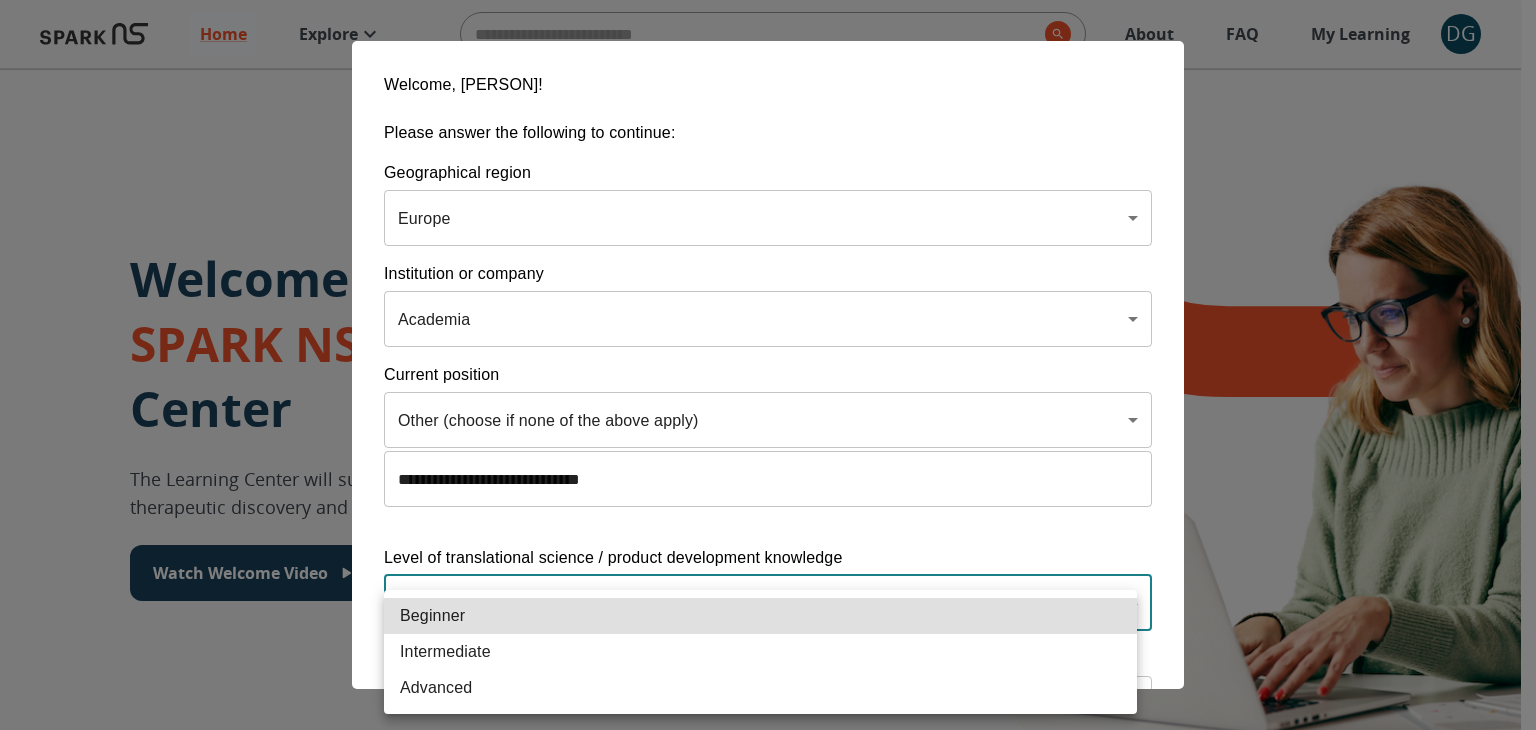 click on "Home Explore ​ About FAQ My Learning DG Welcome to the SPARK NS  Learning Center The Learning Center will support your journey in translational research, therapeutic discovery and development, and commercialization. Watch Welcome Video The Drug Discovery and Development Process The drug development process typically has three phases. Discover, Develop, Deliver. Click each tab to learn more. Discover Develop Deliver Discover The Discover section covers foundational knowledge in drug discovery and
development, from identifying unmet medical need and understanding the disease to defining essential
product characteristics, therapeutic discovery, and optimization. You will also find information
supporting strategic planning, the basics of the market, and technology transfer as well as regulatory
and intellectual property considerations. Watch Video Your Learning, Your Way Courses Go to Courses Courses Go to Courses Modules Go to Modules Videos Go to Videos Contact Privacy Terms" at bounding box center (768, 1394) 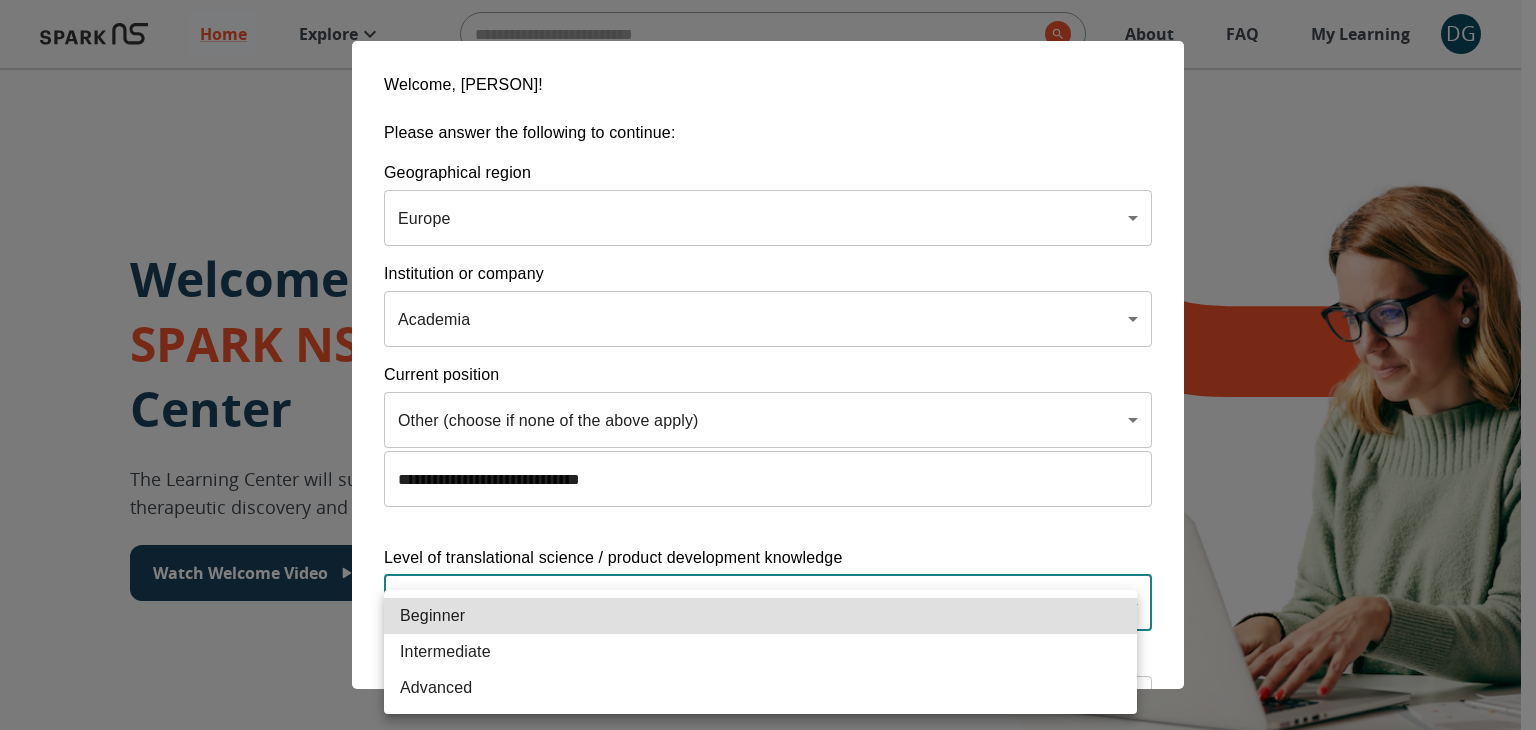 click on "Intermediate" at bounding box center (760, 652) 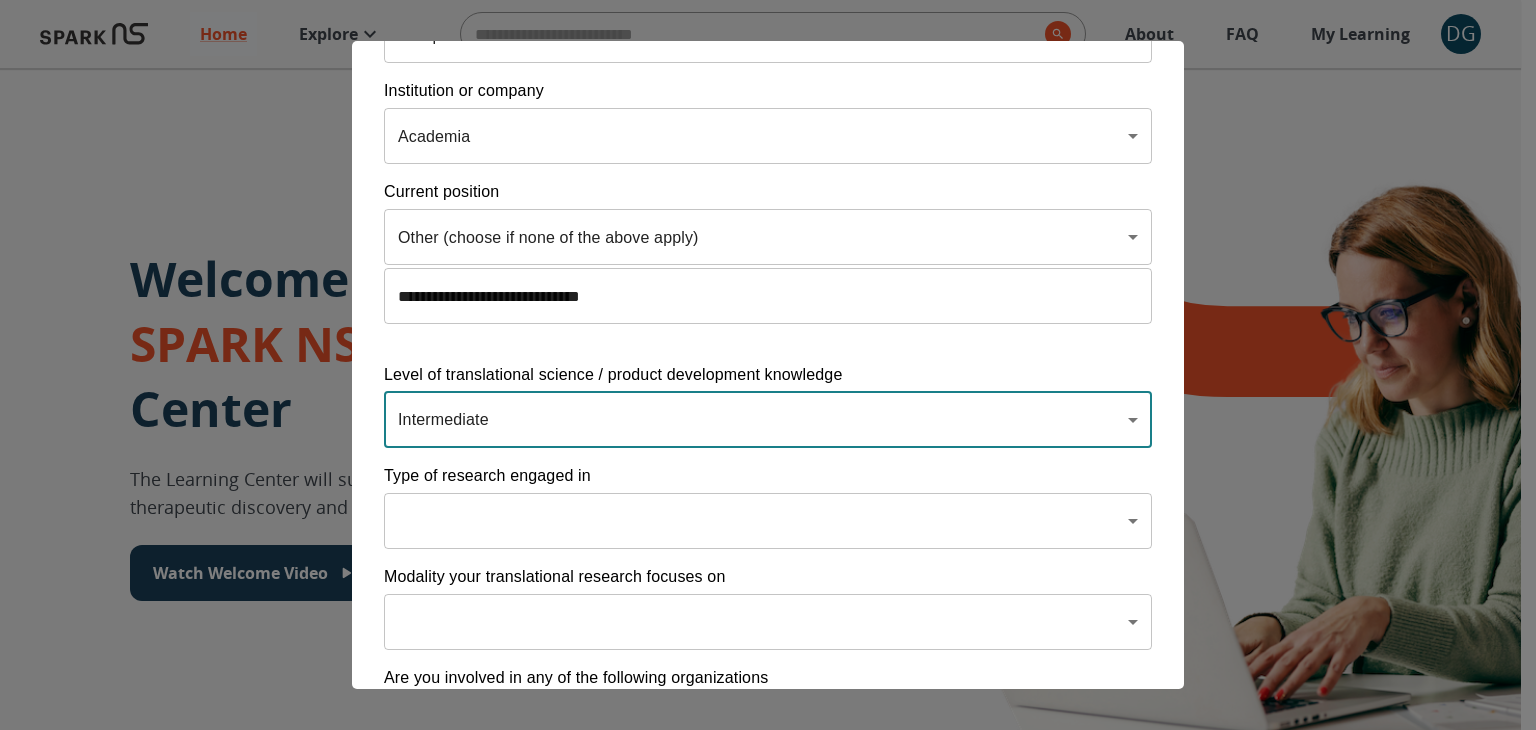 scroll, scrollTop: 200, scrollLeft: 0, axis: vertical 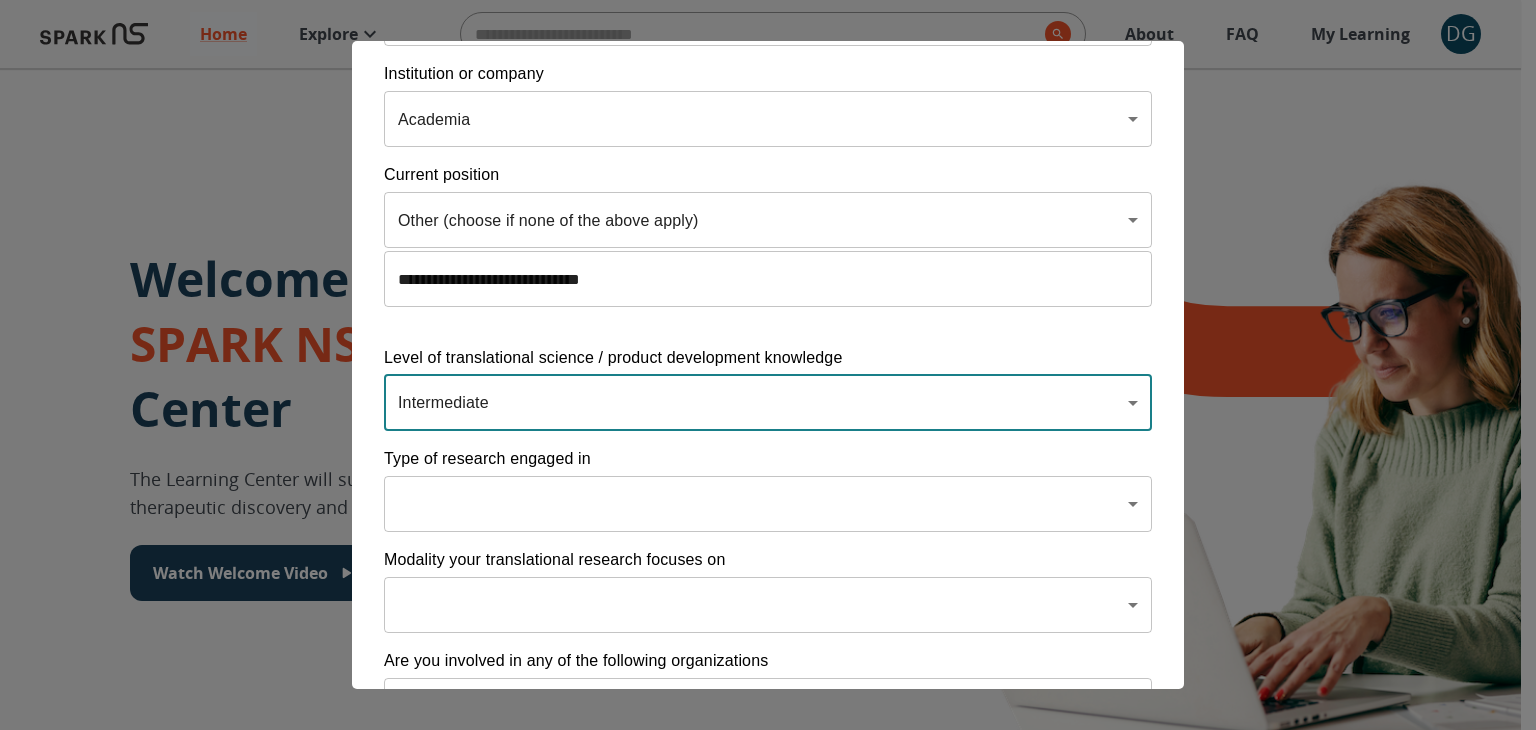 click on "Home Explore ​ About FAQ My Learning DG Welcome to the SPARK NS  Learning Center The Learning Center will support your journey in translational research, therapeutic discovery and development, and commercialization. Watch Welcome Video The Drug Discovery and Development Process The drug development process typically has three phases. Discover, Develop, Deliver. Click each tab to learn more. Discover Develop Deliver Discover The Discover section covers foundational knowledge in drug discovery and
development, from identifying unmet medical need and understanding the disease to defining essential
product characteristics, therapeutic discovery, and optimization. You will also find information
supporting strategic planning, the basics of the market, and technology transfer as well as regulatory
and intellectual property considerations. Watch Video Your Learning, Your Way Courses Go to Courses Courses Go to Courses Modules Go to Modules Videos Go to Videos Contact Privacy Terms" at bounding box center [768, 1394] 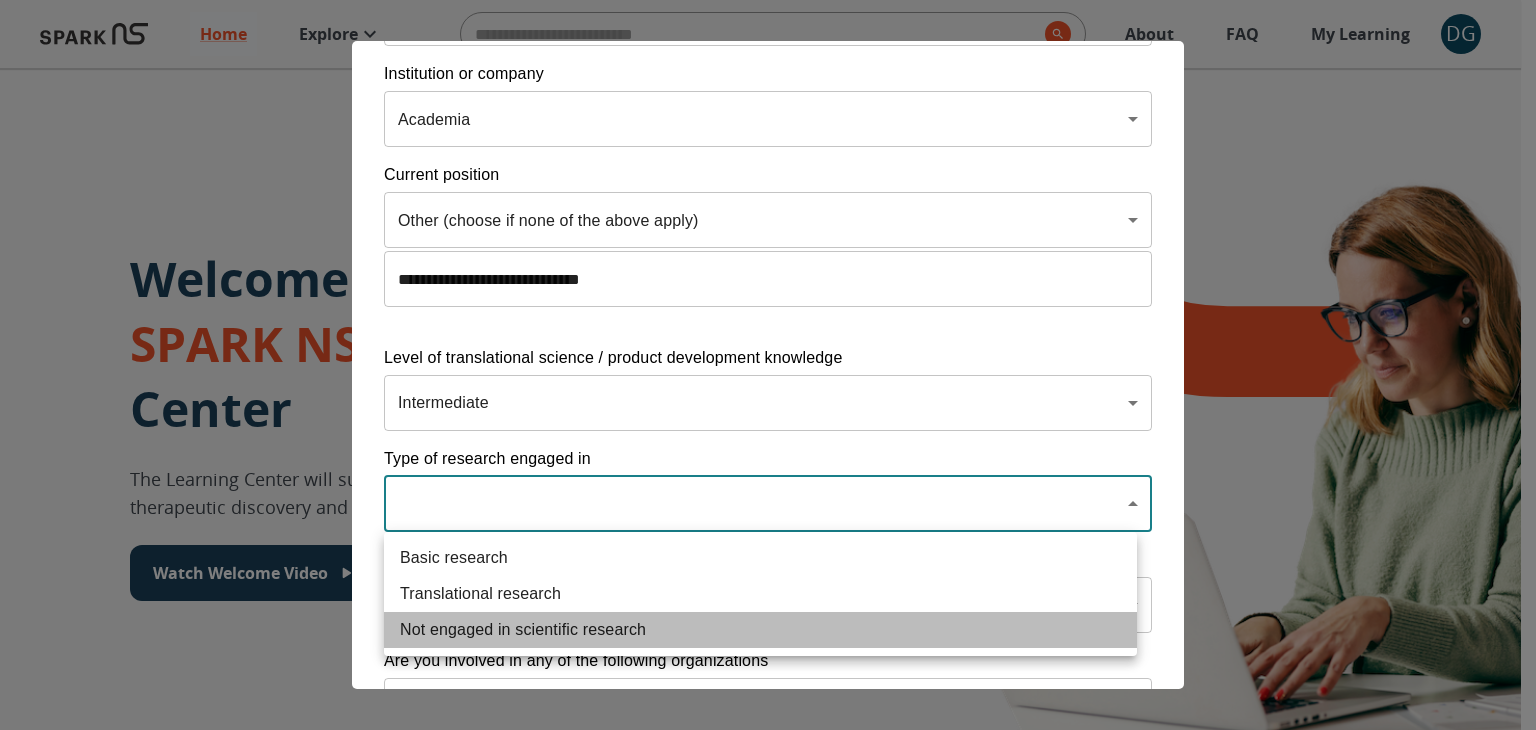 click on "Not engaged in scientific research" at bounding box center [760, 630] 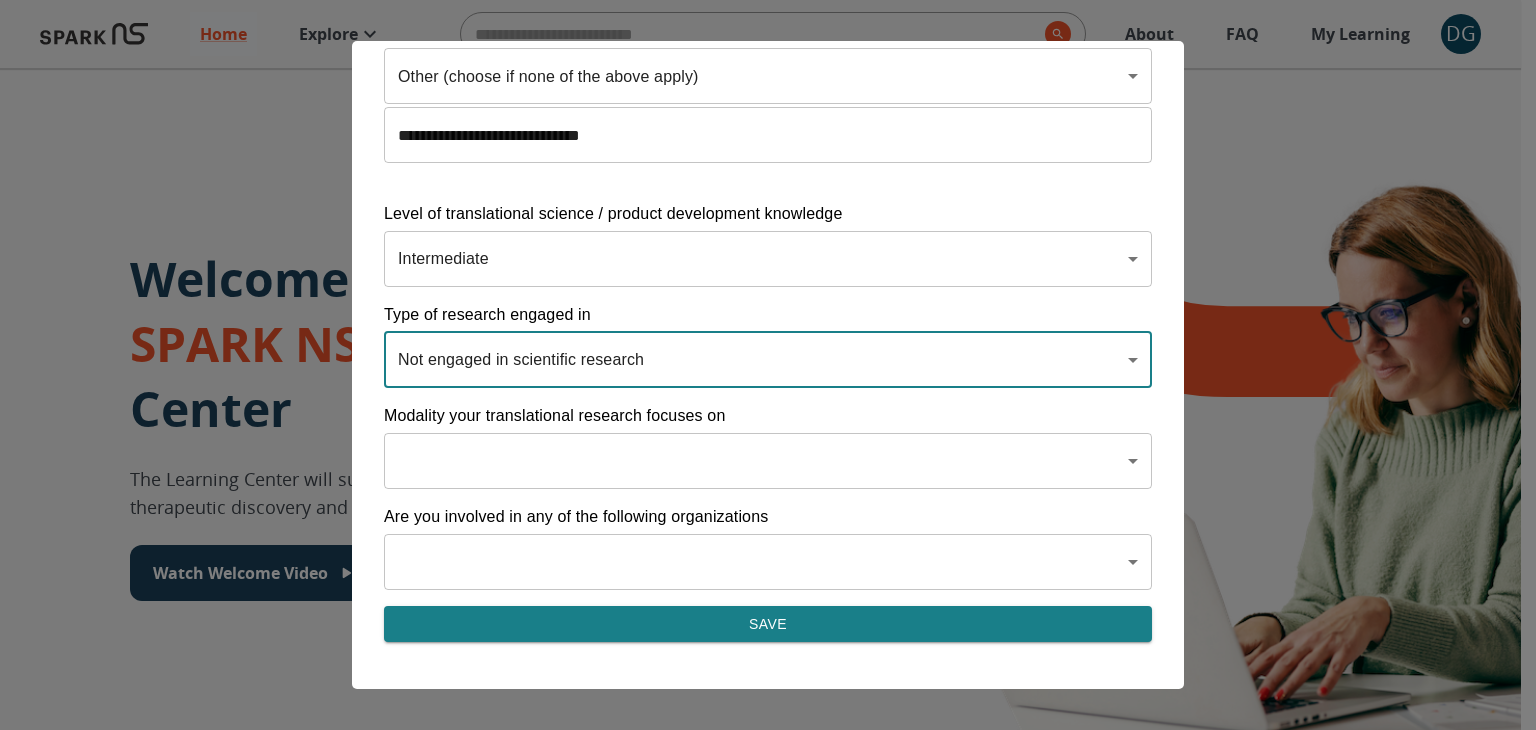scroll, scrollTop: 345, scrollLeft: 0, axis: vertical 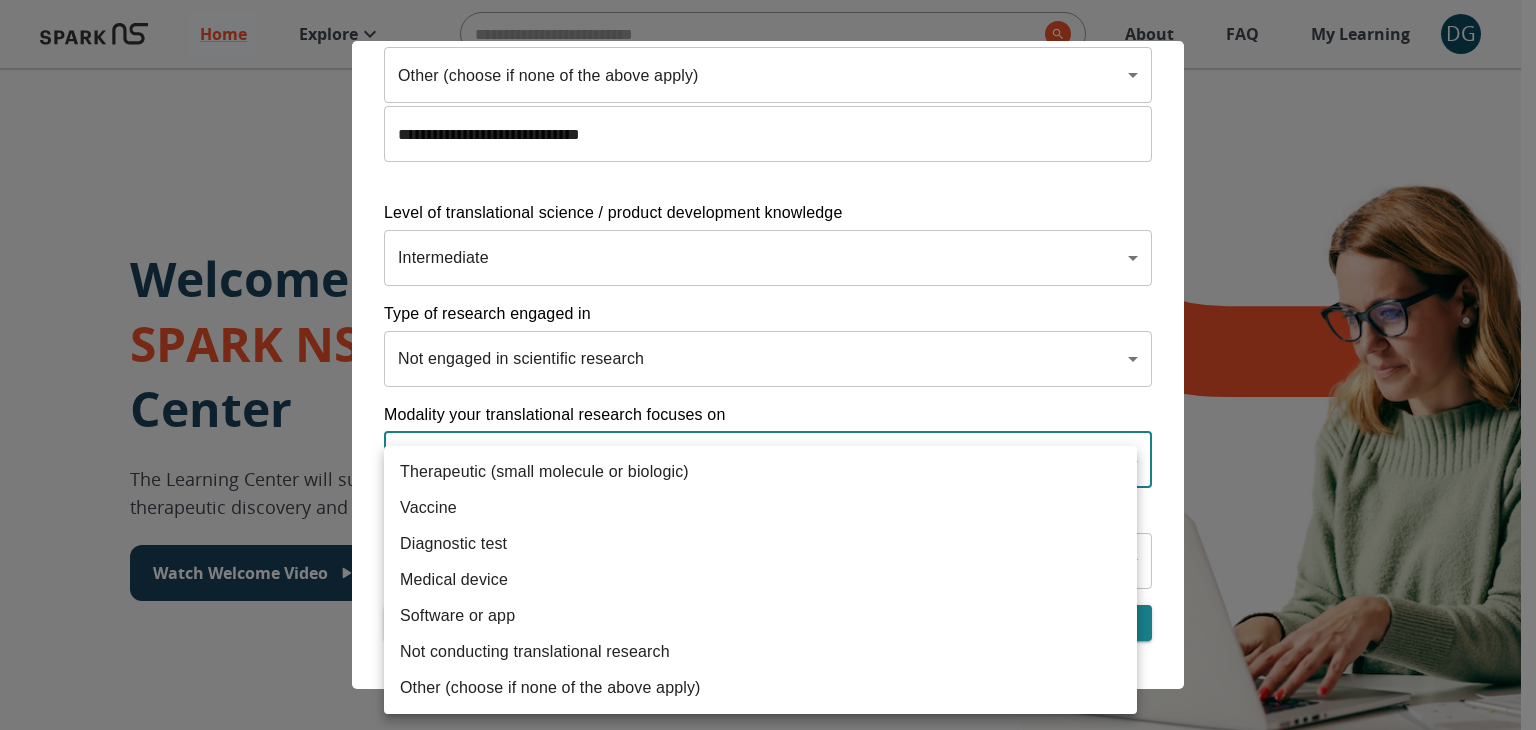 click on "Home Explore ​ About FAQ My Learning DG Welcome to the SPARK NS  Learning Center The Learning Center will support your journey in translational research, therapeutic discovery and development, and commercialization. Watch Welcome Video The Drug Discovery and Development Process The drug development process typically has three phases. Discover, Develop, Deliver. Click each tab to learn more. Discover Develop Deliver Discover The Discover section covers foundational knowledge in drug discovery and
development, from identifying unmet medical need and understanding the disease to defining essential
product characteristics, therapeutic discovery, and optimization. You will also find information
supporting strategic planning, the basics of the market, and technology transfer as well as regulatory
and intellectual property considerations. Watch Video Your Learning, Your Way Courses Go to Courses Courses Go to Courses Modules Go to Modules Videos Go to Videos Contact Privacy Terms" at bounding box center (768, 1394) 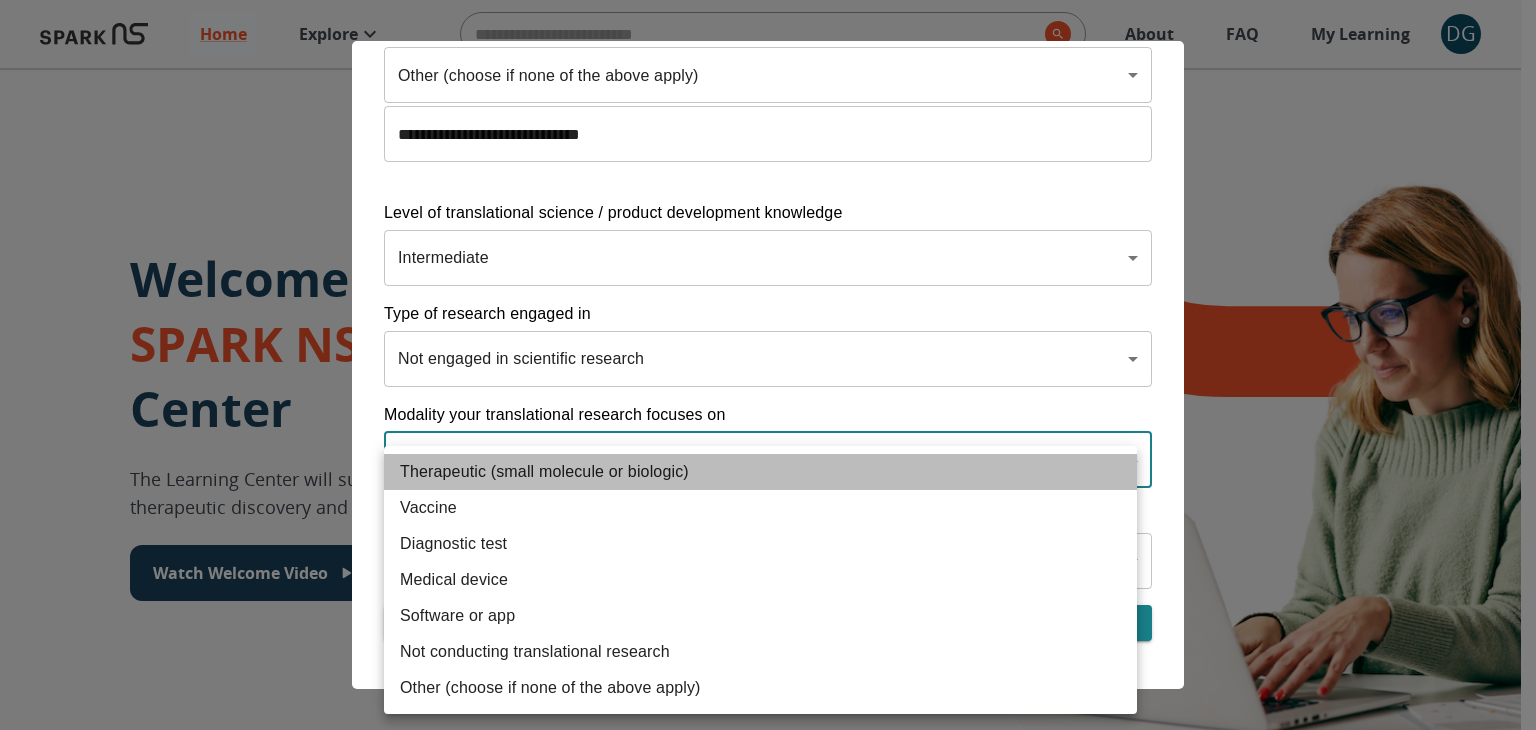 click on "Therapeutic (small molecule or biologic)" at bounding box center [760, 472] 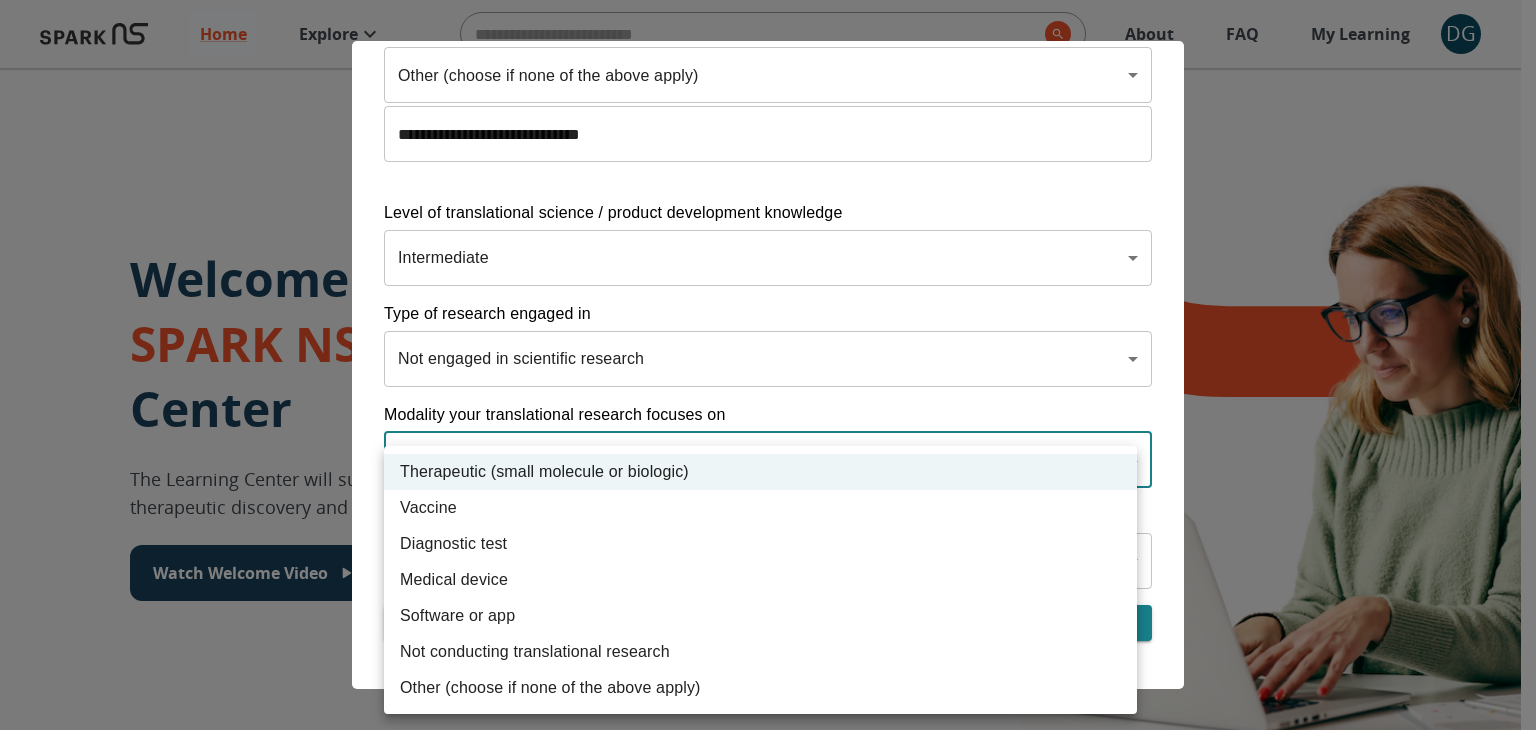 click on "Home Explore ​ About FAQ My Learning DG Welcome to the SPARK NS  Learning Center The Learning Center will support your journey in translational research, therapeutic discovery and development, and commercialization. Watch Welcome Video The Drug Discovery and Development Process The drug development process typically has three phases. Discover, Develop, Deliver. Click each tab to learn more. Discover Develop Deliver Discover The Discover section covers foundational knowledge in drug discovery and
development, from identifying unmet medical need and understanding the disease to defining essential
product characteristics, therapeutic discovery, and optimization. You will also find information
supporting strategic planning, the basics of the market, and technology transfer as well as regulatory
and intellectual property considerations. Watch Video Your Learning, Your Way Courses Go to Courses Courses Go to Courses Modules Go to Modules Videos Go to Videos Contact Privacy Terms" at bounding box center (768, 1394) 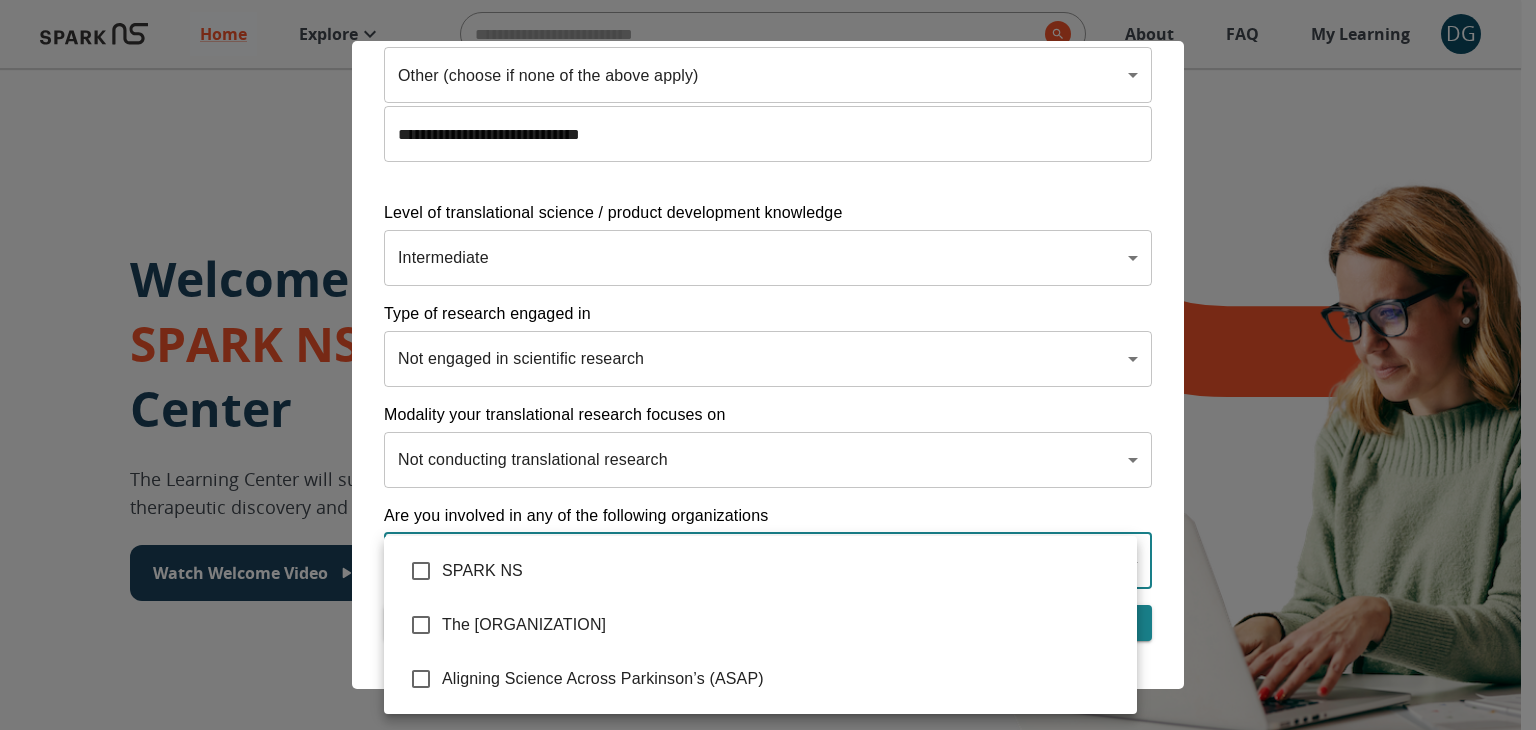click on "Home Explore ​ About FAQ My Learning DG Welcome to the SPARK NS  Learning Center The Learning Center will support your journey in translational research, therapeutic discovery and development, and commercialization. Watch Welcome Video The Drug Discovery and Development Process The drug development process typically has three phases. Discover, Develop, Deliver. Click each tab to learn more. Discover Develop Deliver Discover The Discover section covers foundational knowledge in drug discovery and
development, from identifying unmet medical need and understanding the disease to defining essential
product characteristics, therapeutic discovery, and optimization. You will also find information
supporting strategic planning, the basics of the market, and technology transfer as well as regulatory
and intellectual property considerations. Watch Video Your Learning, Your Way Courses Go to Courses Courses Go to Courses Modules Go to Modules Videos Go to Videos Contact Privacy Terms" at bounding box center [768, 1394] 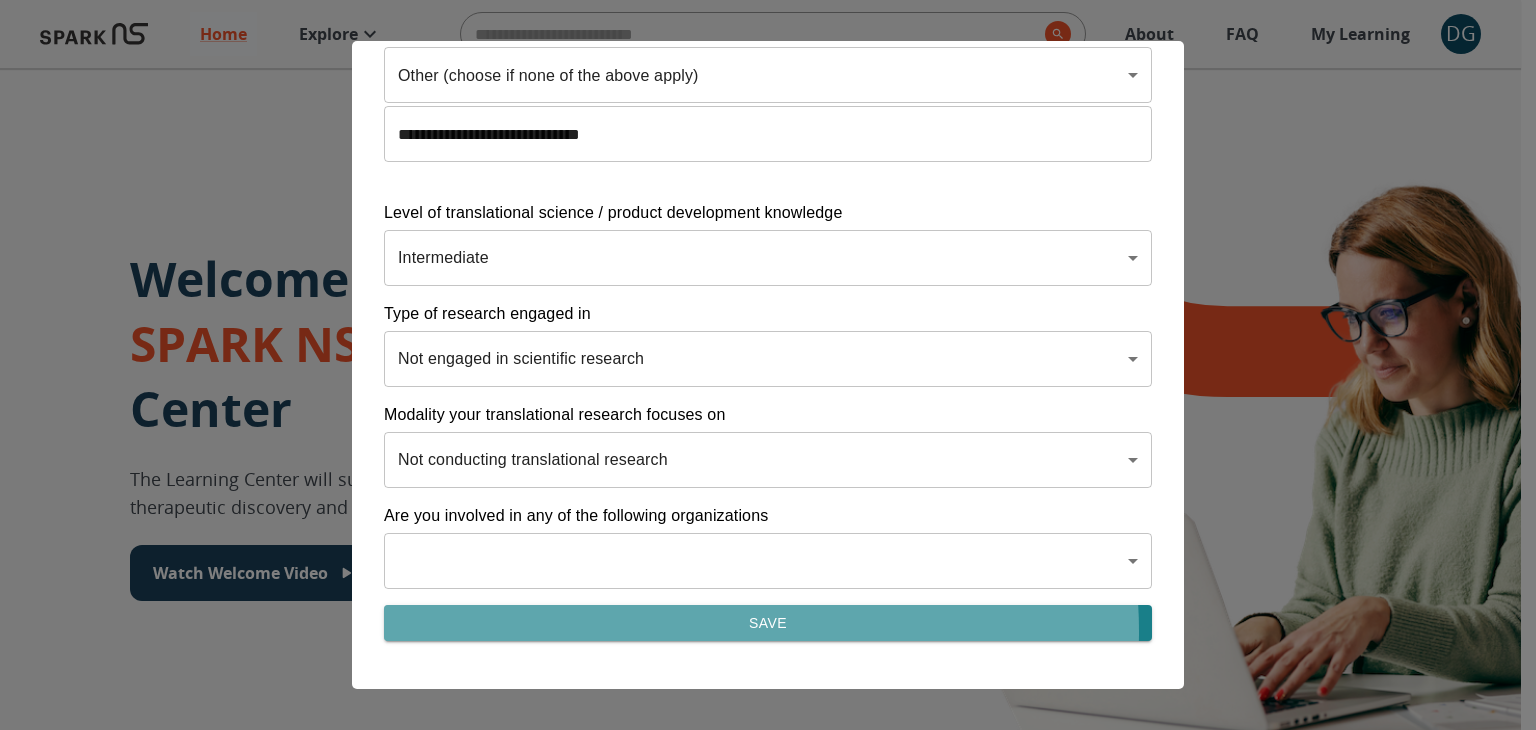 click on "Save" at bounding box center (768, 623) 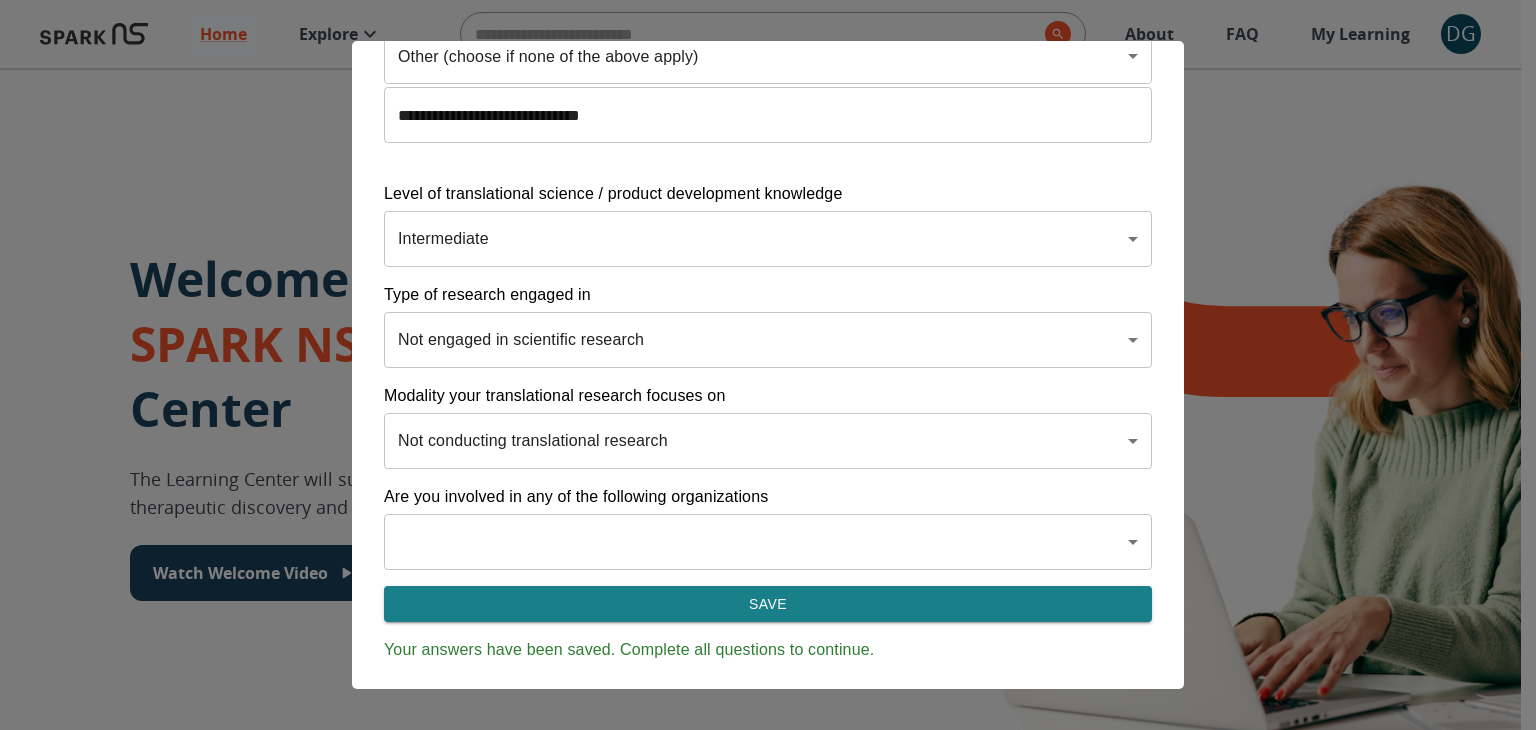 scroll, scrollTop: 369, scrollLeft: 0, axis: vertical 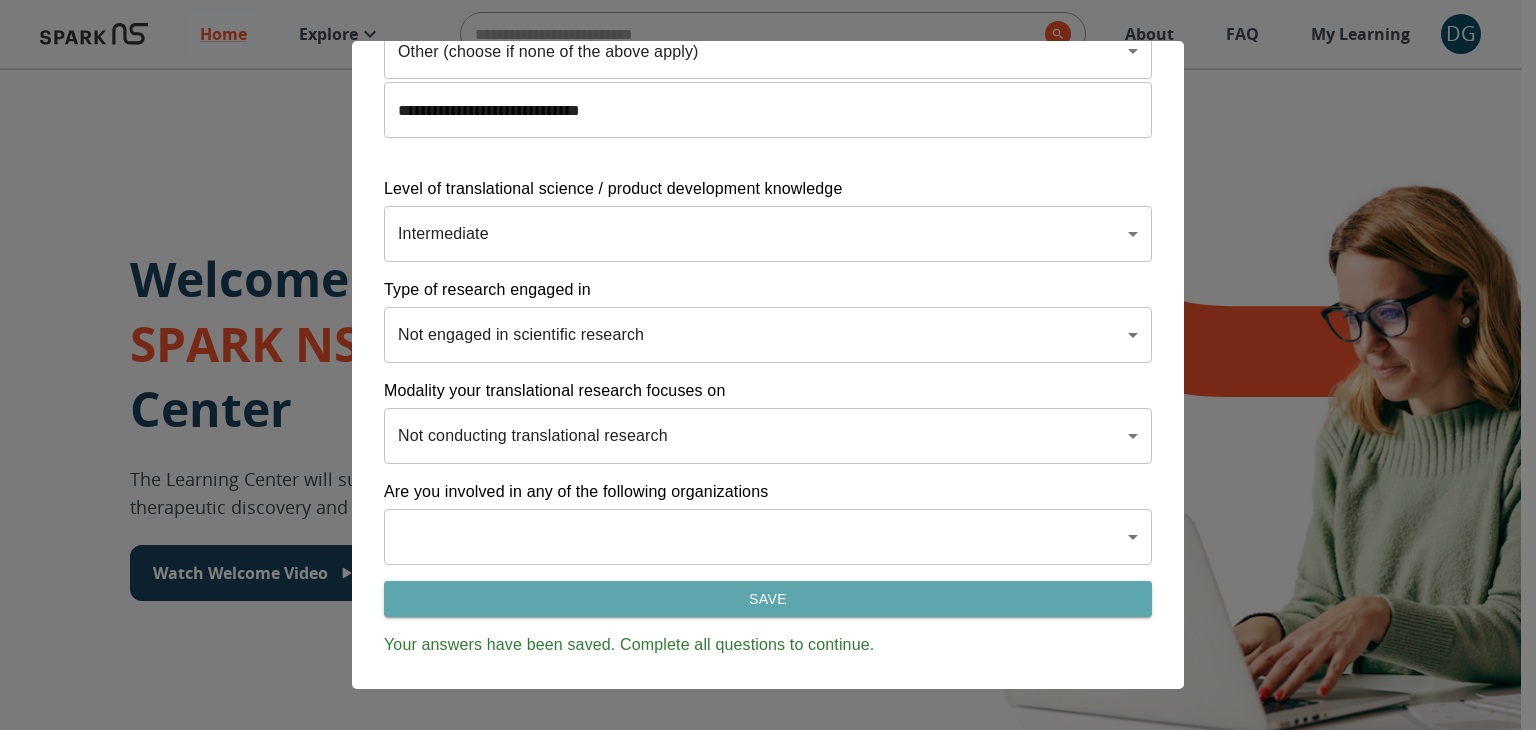 click on "Save" at bounding box center [768, 599] 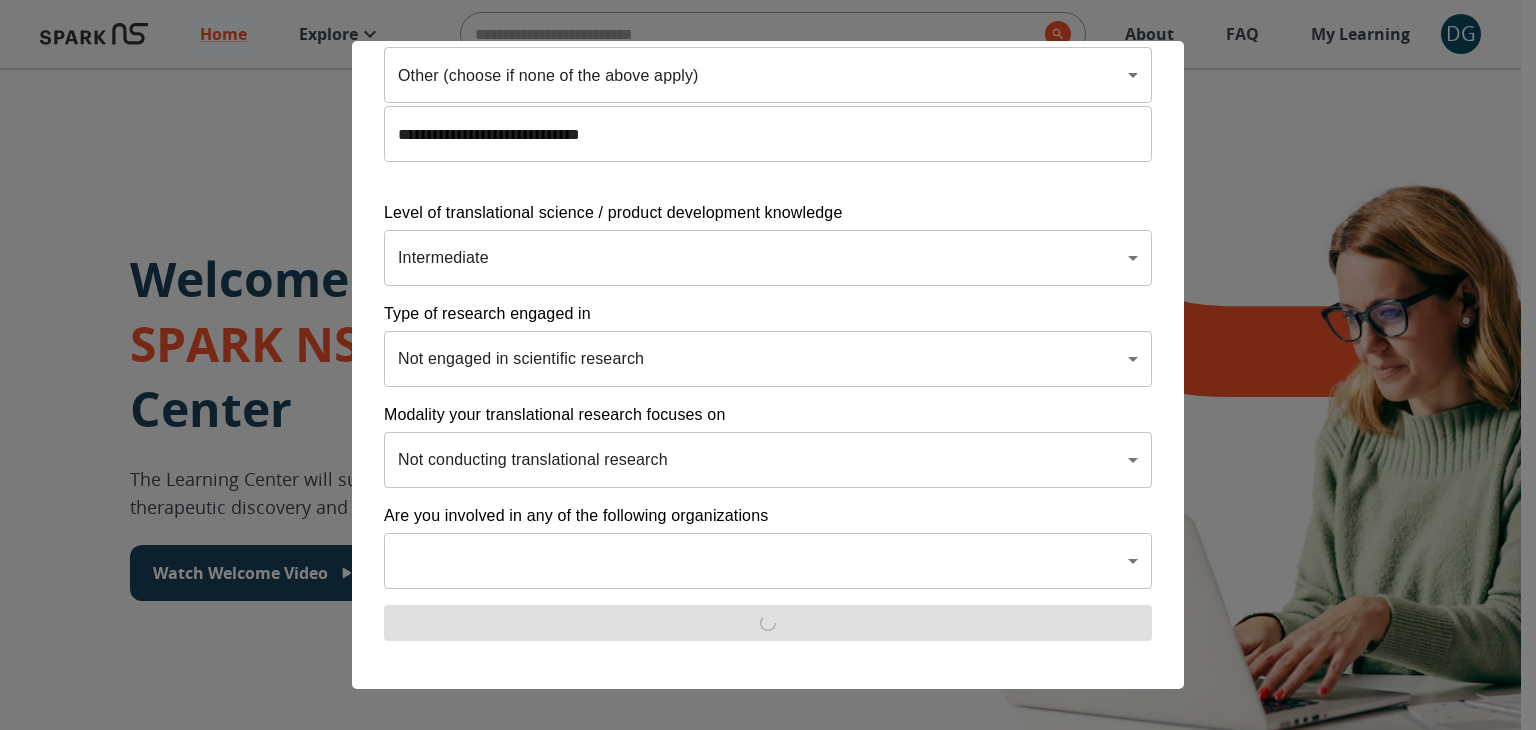 scroll, scrollTop: 369, scrollLeft: 0, axis: vertical 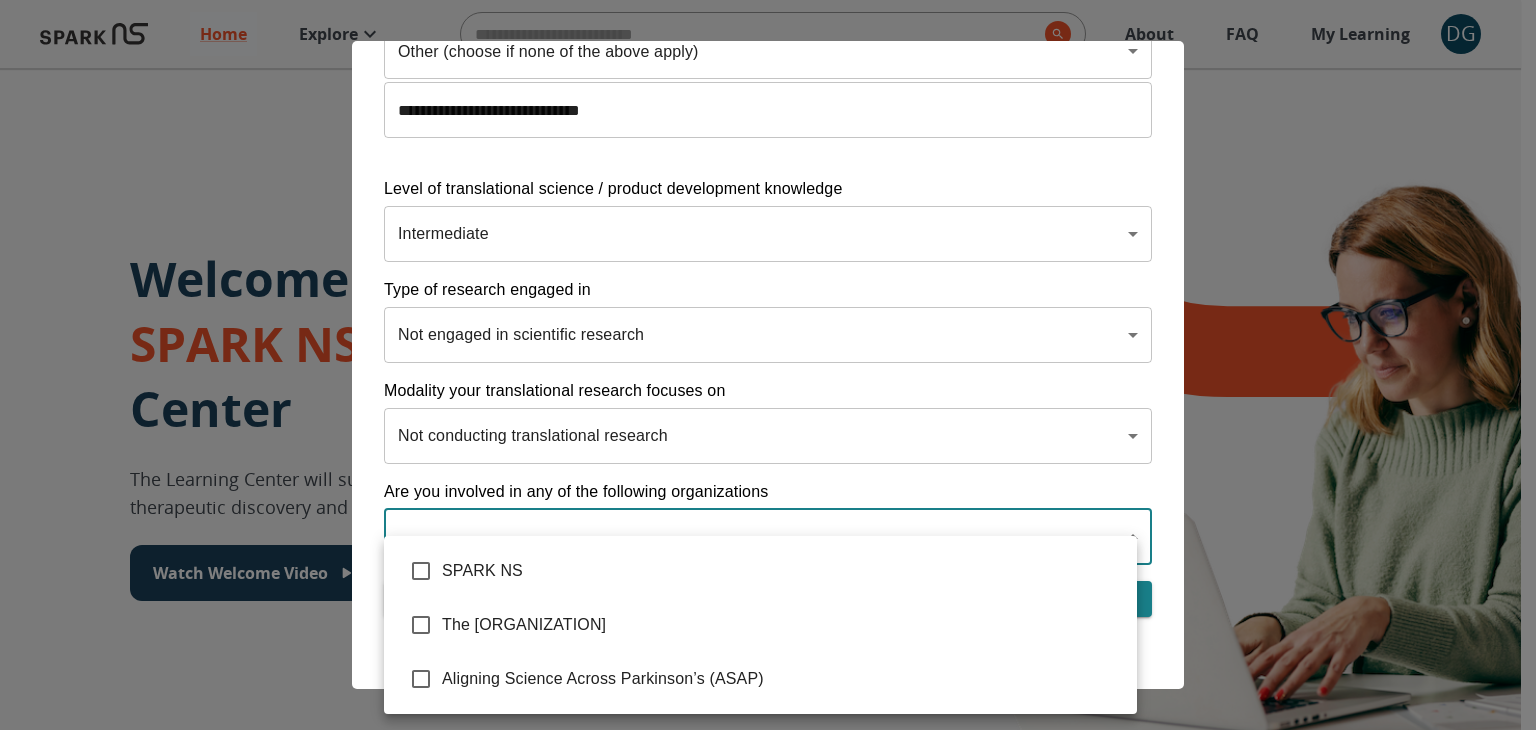 click on "Home Explore ​ About FAQ My Learning DG Welcome to the SPARK NS  Learning Center The Learning Center will support your journey in translational research, therapeutic discovery and development, and commercialization. Watch Welcome Video The Drug Discovery and Development Process The drug development process typically has three phases. Discover, Develop, Deliver. Click each tab to learn more. Discover Develop Deliver Discover The Discover section covers foundational knowledge in drug discovery and
development, from identifying unmet medical need and understanding the disease to defining essential
product characteristics, therapeutic discovery, and optimization. You will also find information
supporting strategic planning, the basics of the market, and technology transfer as well as regulatory
and intellectual property considerations. Watch Video Your Learning, Your Way Courses Go to Courses Courses Go to Courses Modules Go to Modules Videos Go to Videos Contact Privacy Terms" at bounding box center [768, 1394] 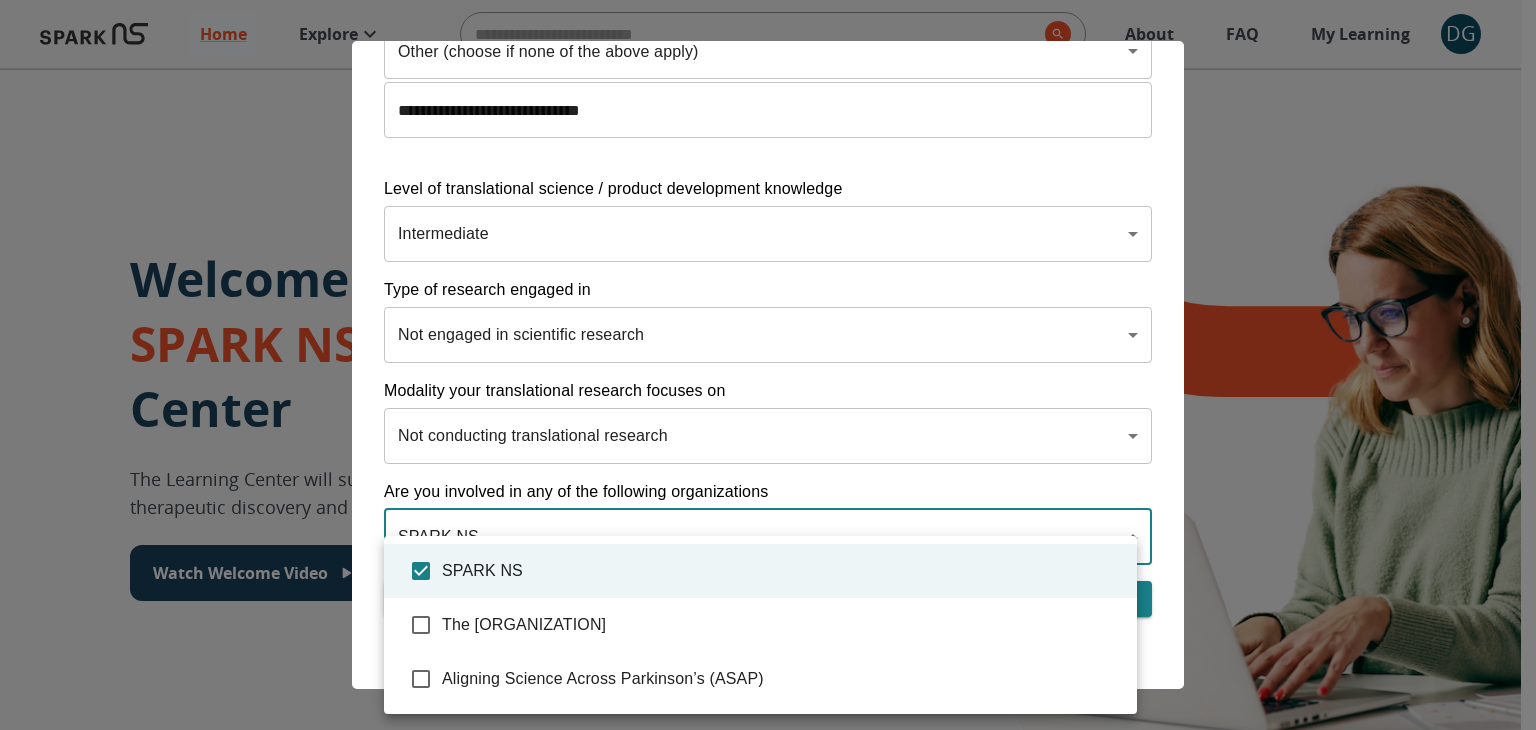 click at bounding box center (768, 365) 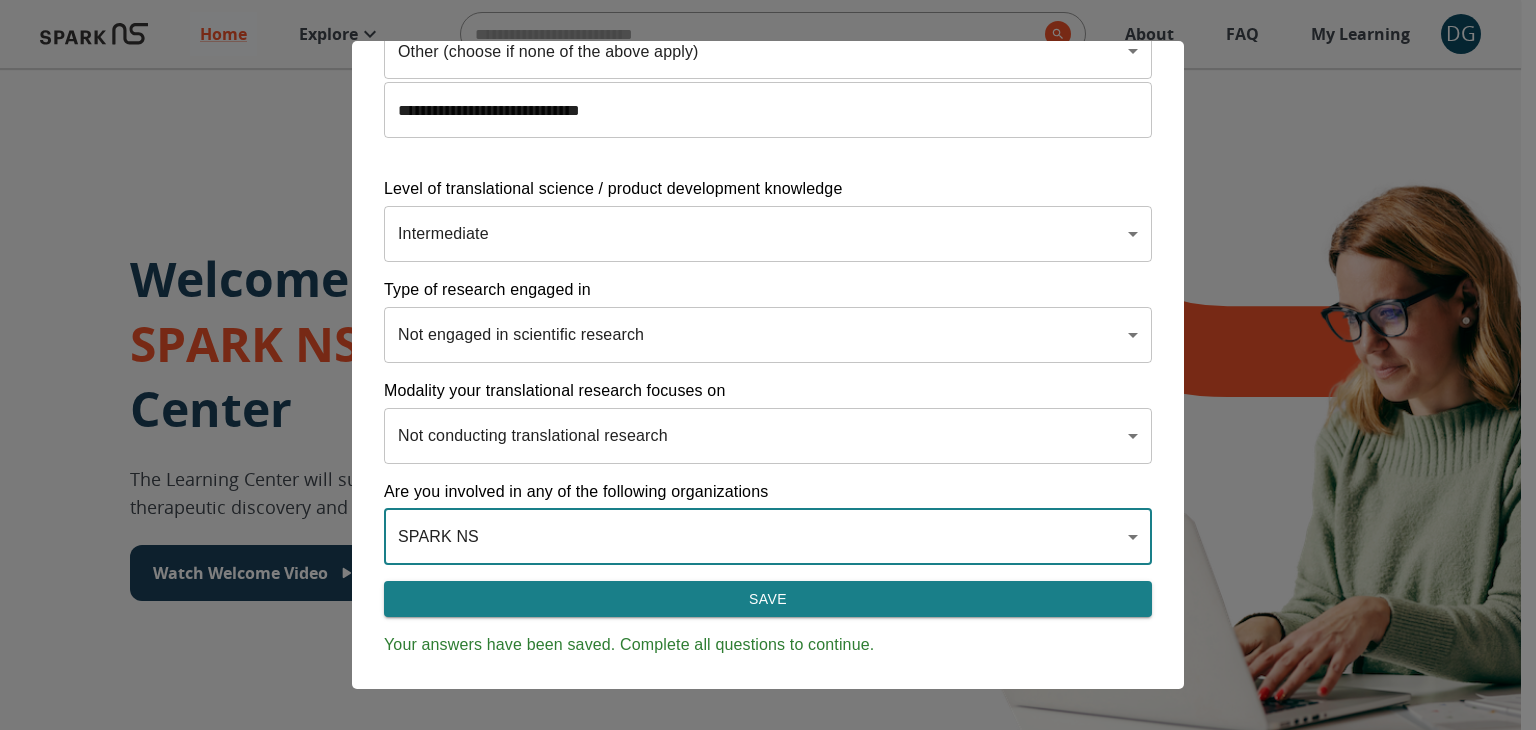 click at bounding box center [768, 365] 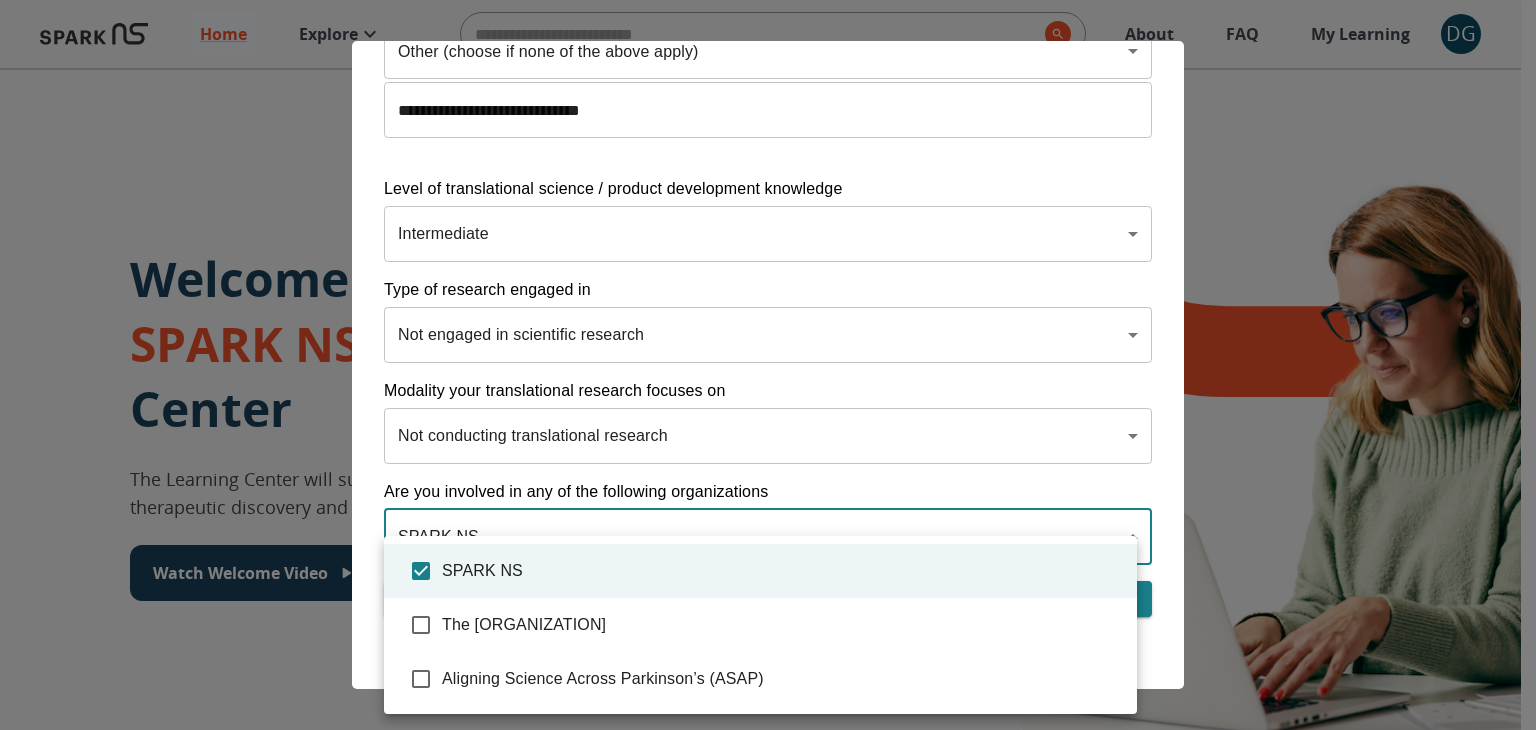 click on "Home Explore ​ About FAQ My Learning DG Welcome to the SPARK NS  Learning Center The Learning Center will support your journey in translational research, therapeutic discovery and development, and commercialization. Watch Welcome Video The Drug Discovery and Development Process The drug development process typically has three phases. Discover, Develop, Deliver. Click each tab to learn more. Discover Develop Deliver Discover The Discover section covers foundational knowledge in drug discovery and
development, from identifying unmet medical need and understanding the disease to defining essential
product characteristics, therapeutic discovery, and optimization. You will also find information
supporting strategic planning, the basics of the market, and technology transfer as well as regulatory
and intellectual property considerations. Watch Video Your Learning, Your Way Courses Go to Courses Courses Go to Courses Modules Go to Modules Videos Go to Videos Contact Privacy Terms" at bounding box center (768, 1394) 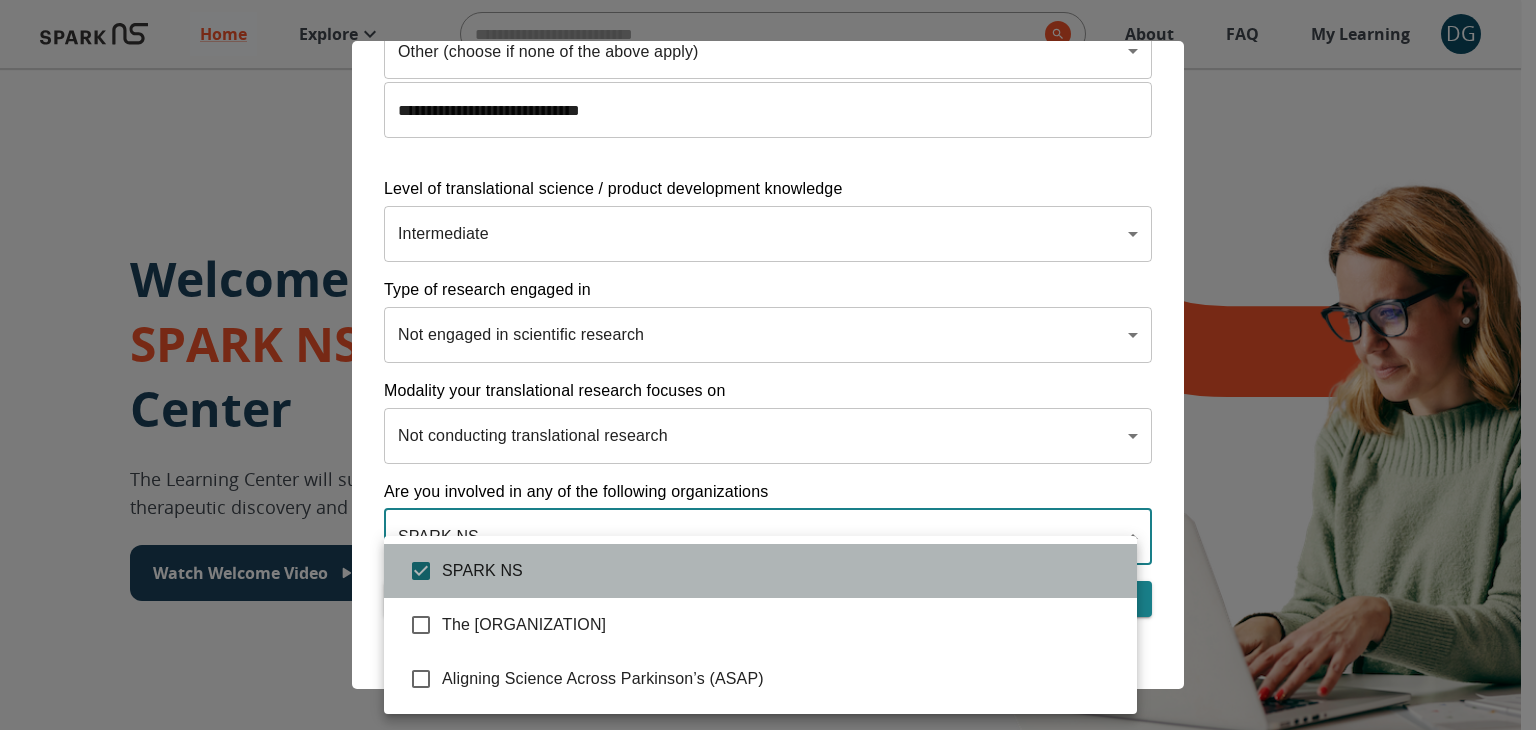 drag, startPoint x: 475, startPoint y: 566, endPoint x: 511, endPoint y: 557, distance: 37.107952 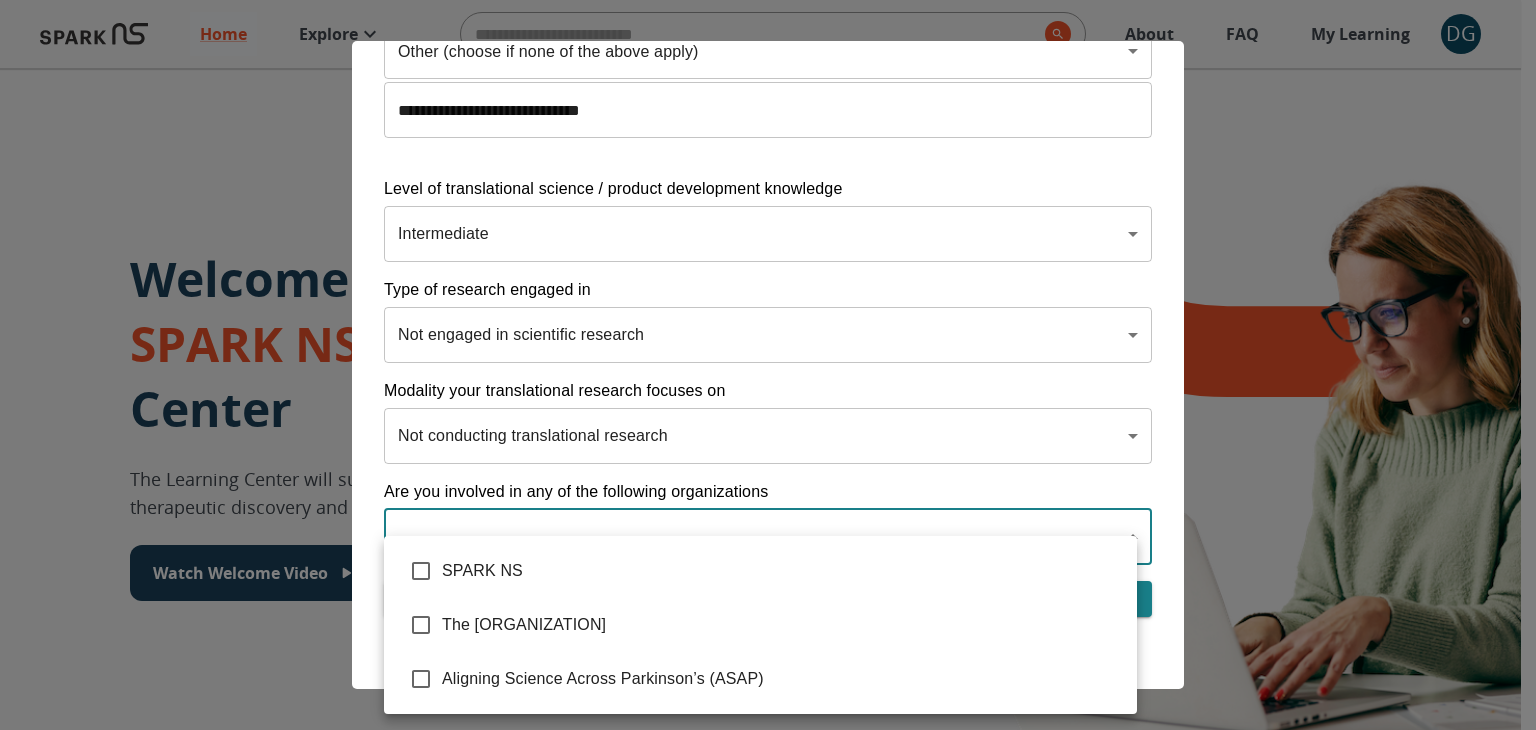 click at bounding box center (768, 365) 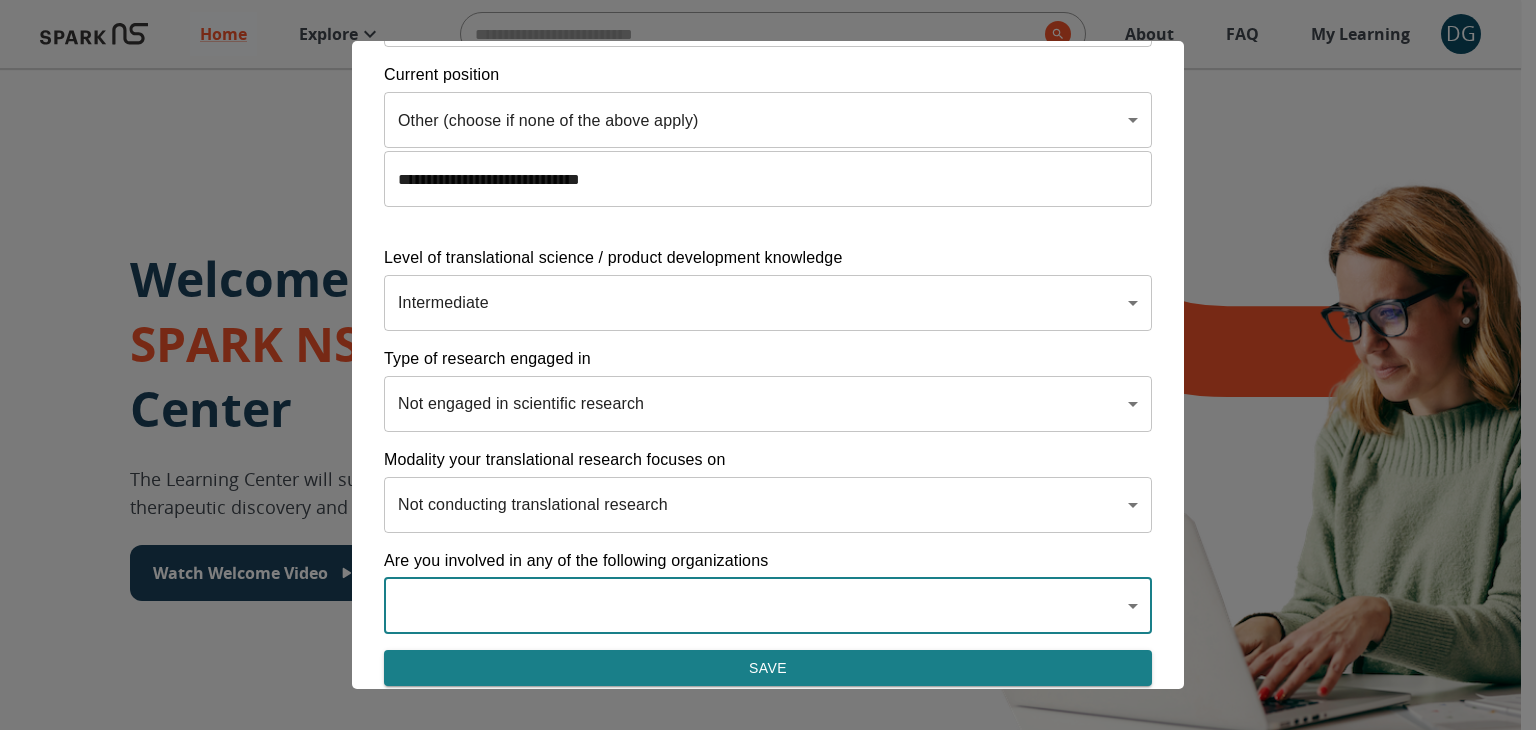 scroll, scrollTop: 369, scrollLeft: 0, axis: vertical 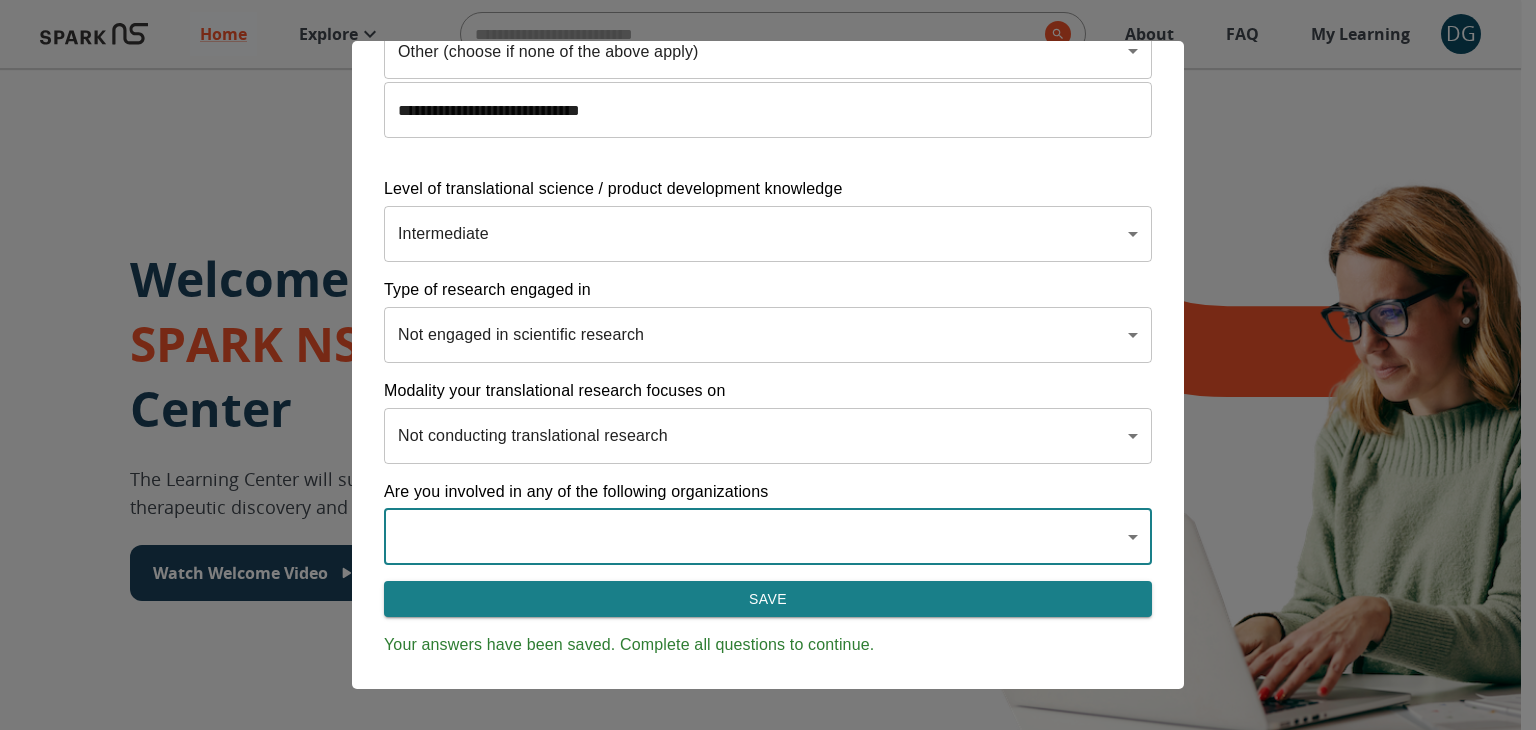 click on "Save" at bounding box center (768, 599) 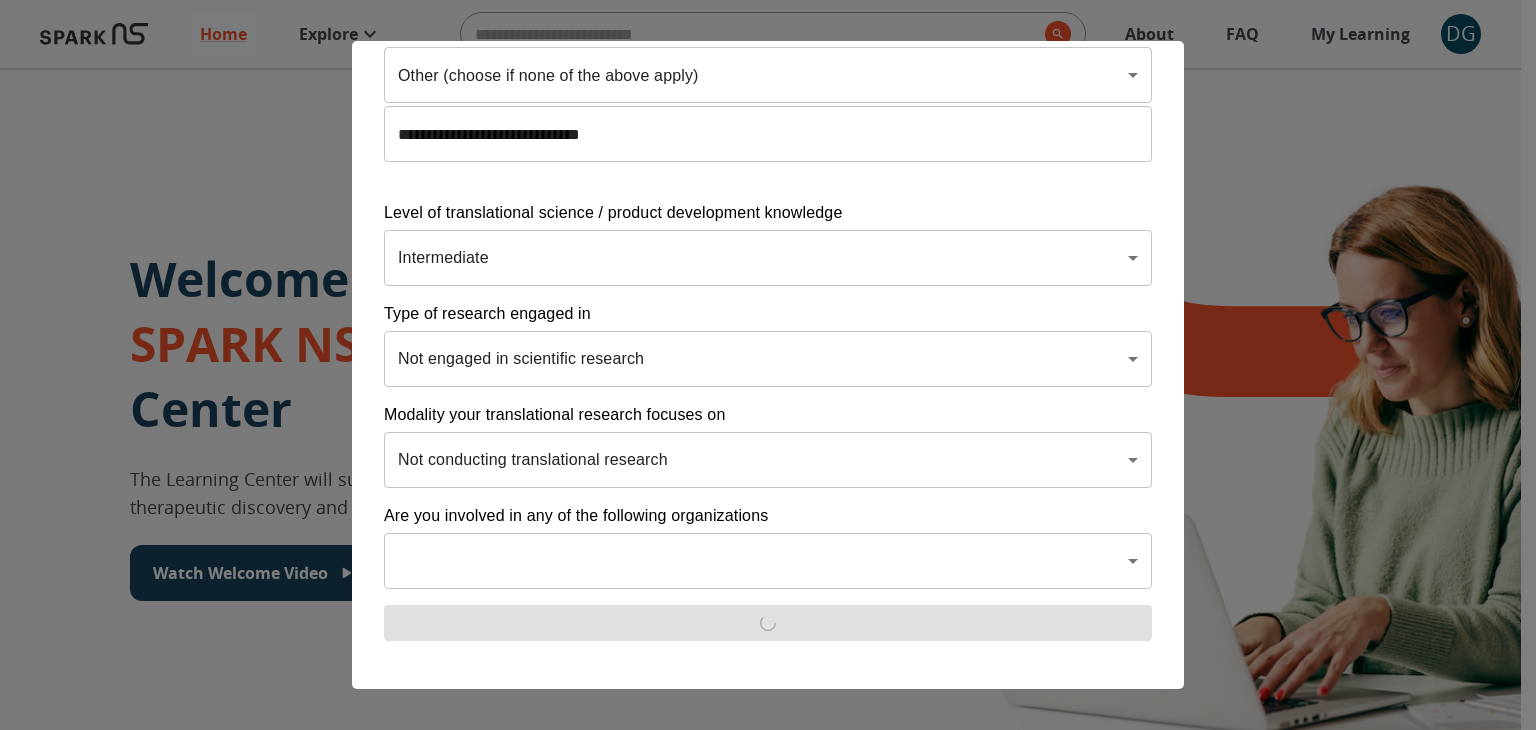 scroll, scrollTop: 369, scrollLeft: 0, axis: vertical 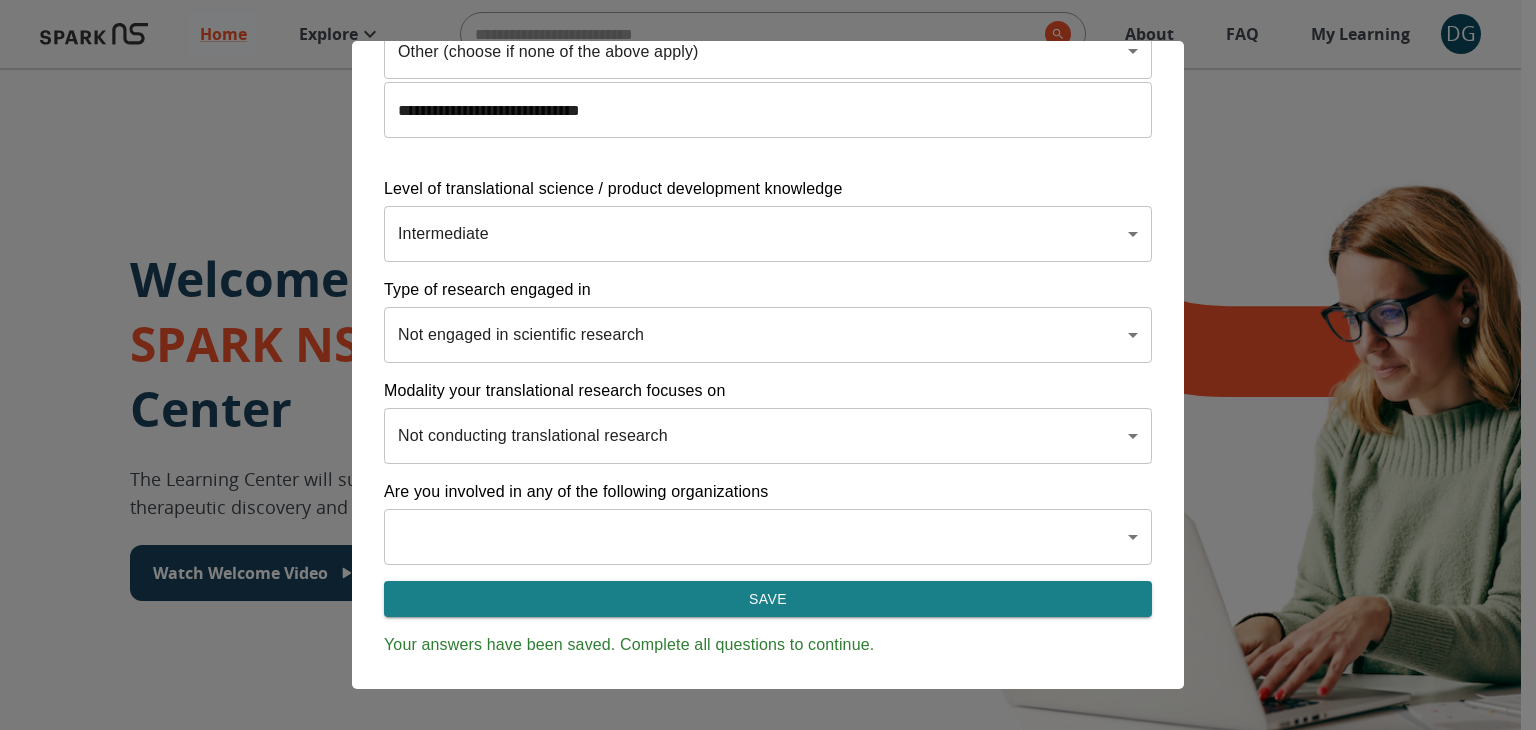 click on "Save" at bounding box center (768, 599) 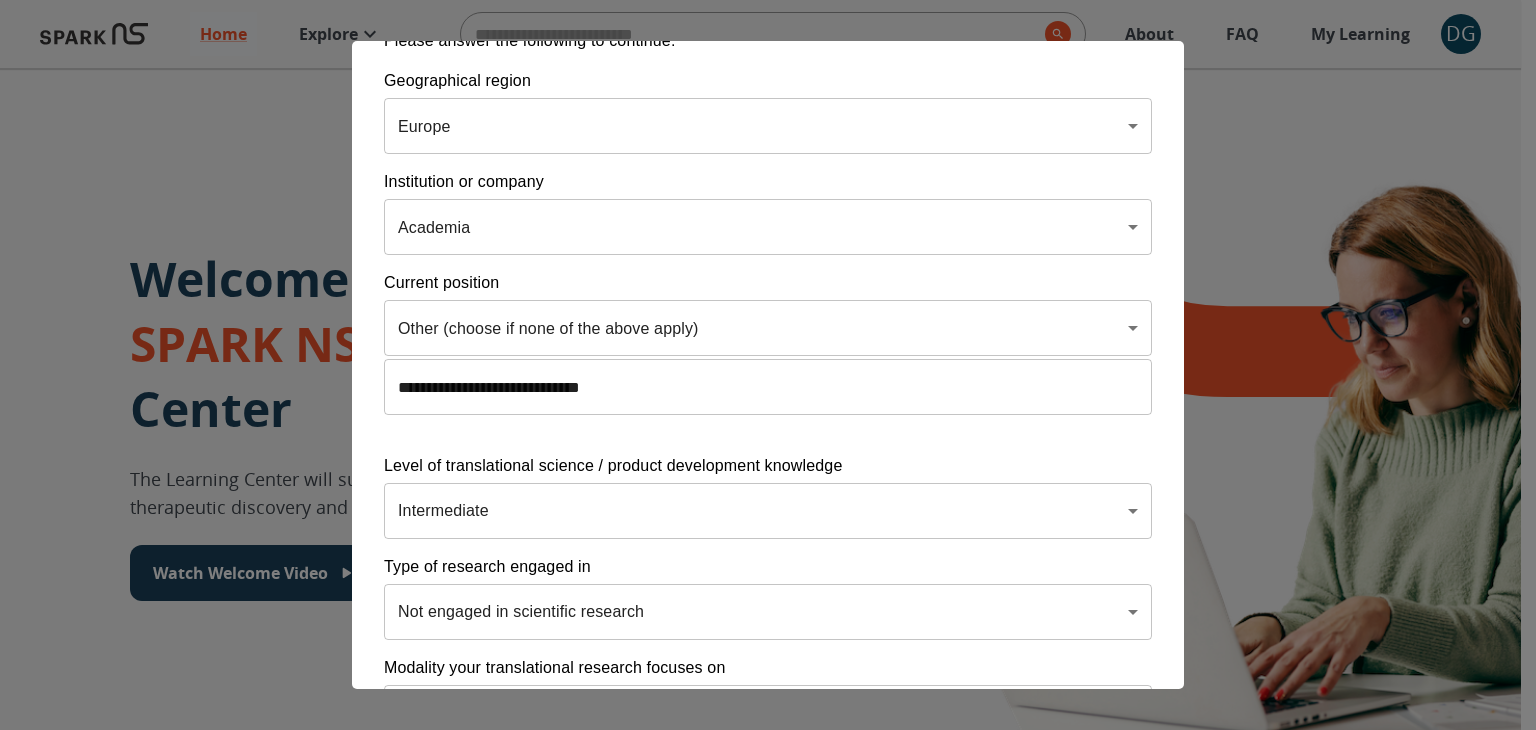 scroll, scrollTop: 0, scrollLeft: 0, axis: both 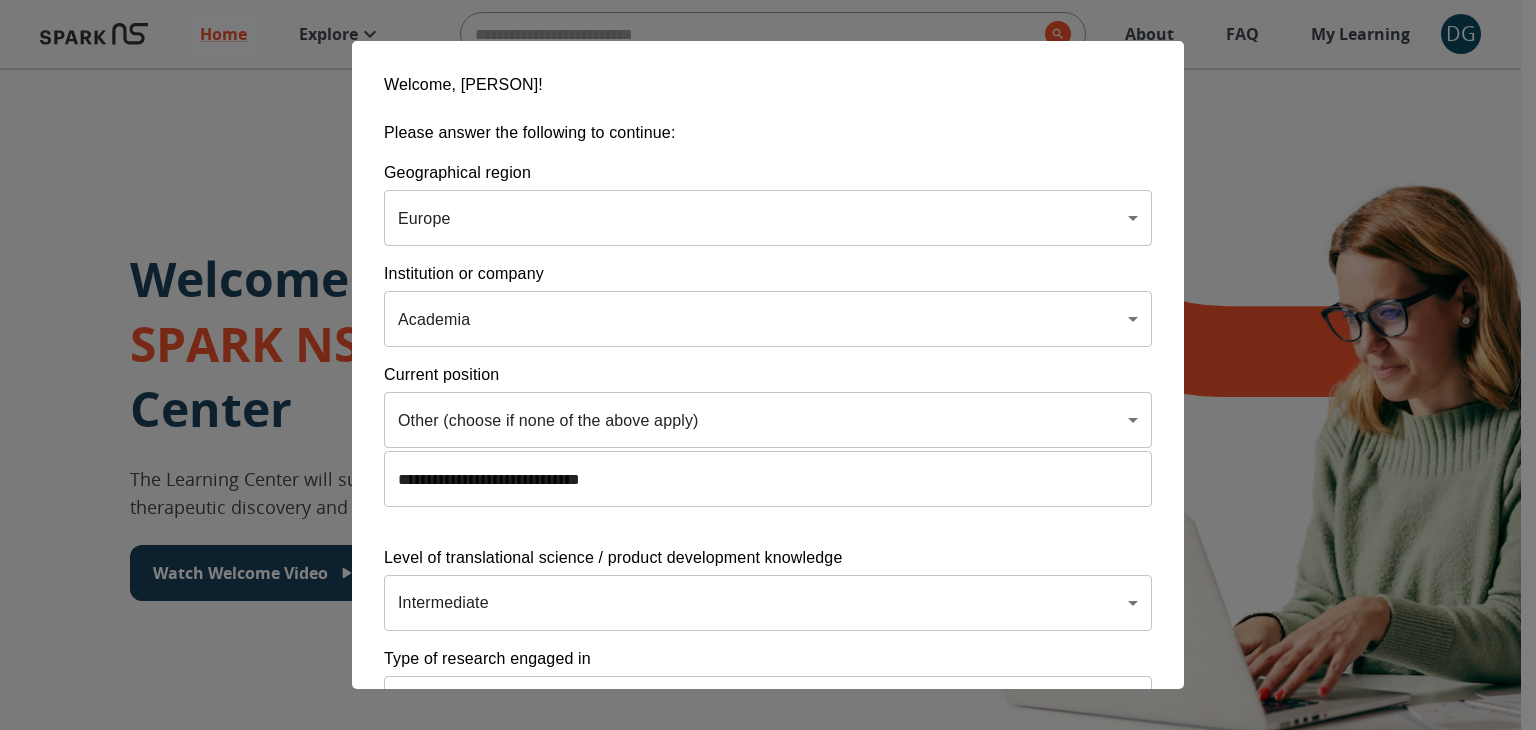 click at bounding box center (768, 365) 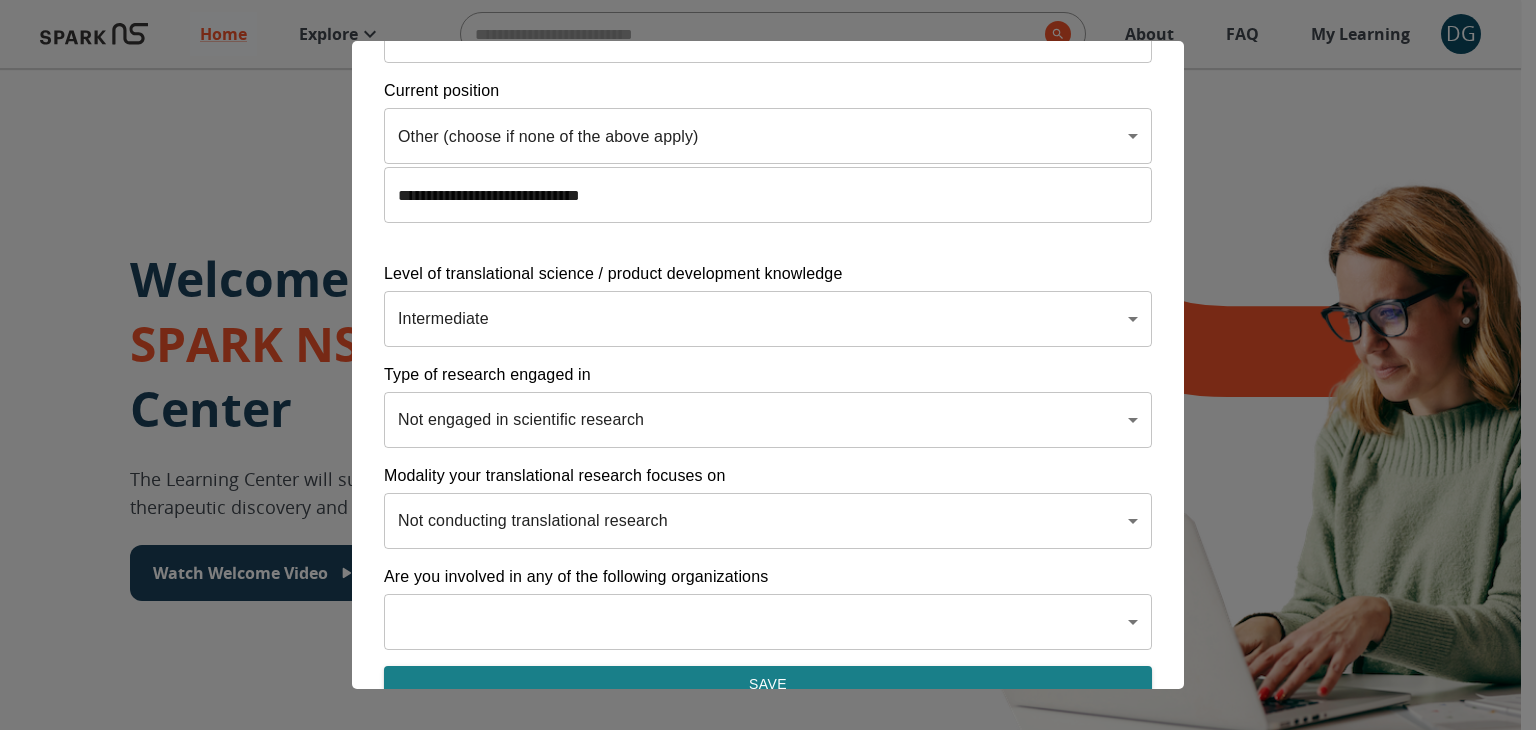 scroll, scrollTop: 300, scrollLeft: 0, axis: vertical 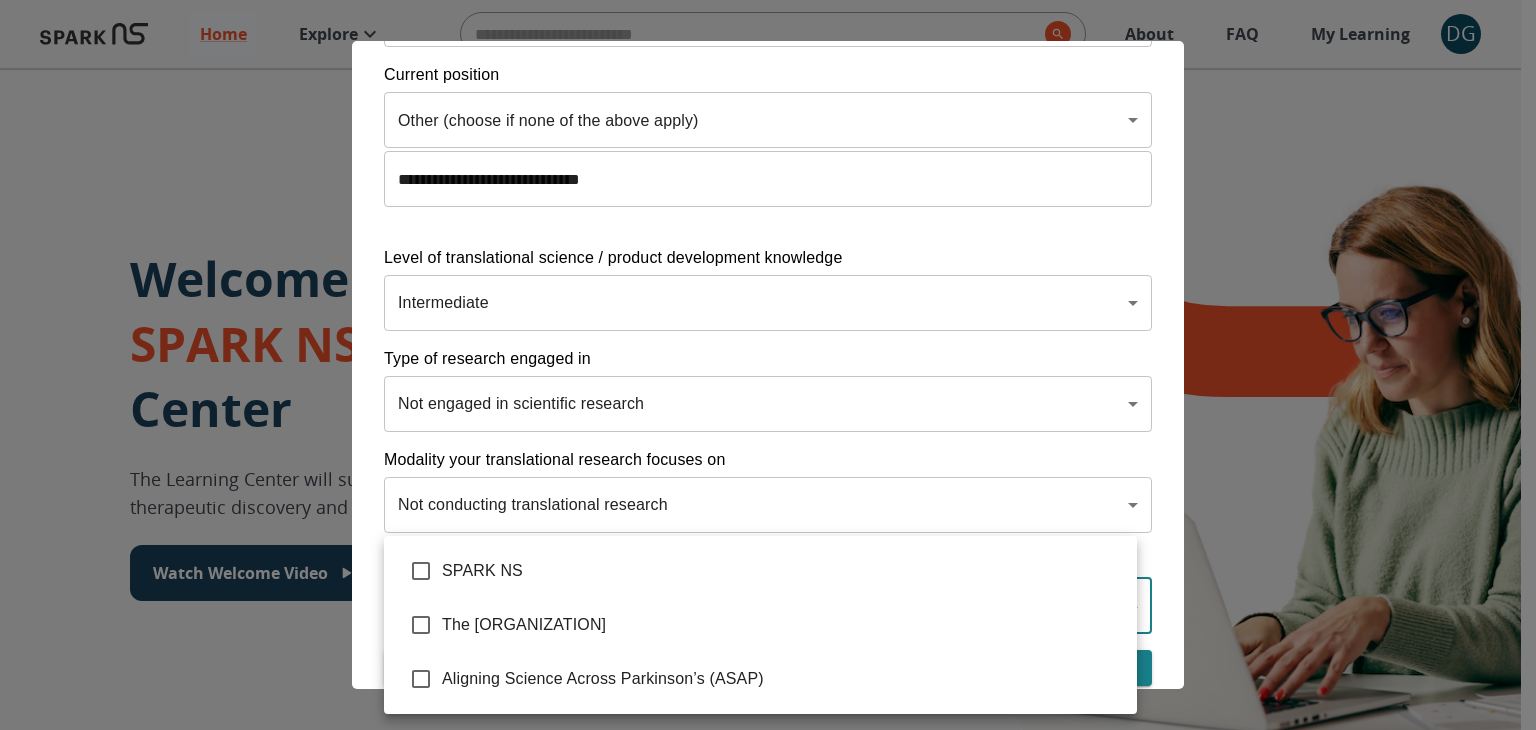 click on "Home Explore ​ About FAQ My Learning DG Welcome to the SPARK NS  Learning Center The Learning Center will support your journey in translational research, therapeutic discovery and development, and commercialization. Watch Welcome Video The Drug Discovery and Development Process The drug development process typically has three phases. Discover, Develop, Deliver. Click each tab to learn more. Discover Develop Deliver Discover The Discover section covers foundational knowledge in drug discovery and
development, from identifying unmet medical need and understanding the disease to defining essential
product characteristics, therapeutic discovery, and optimization. You will also find information
supporting strategic planning, the basics of the market, and technology transfer as well as regulatory
and intellectual property considerations. Watch Video Your Learning, Your Way Courses Go to Courses Courses Go to Courses Modules Go to Modules Videos Go to Videos Contact Privacy Terms" at bounding box center (768, 1394) 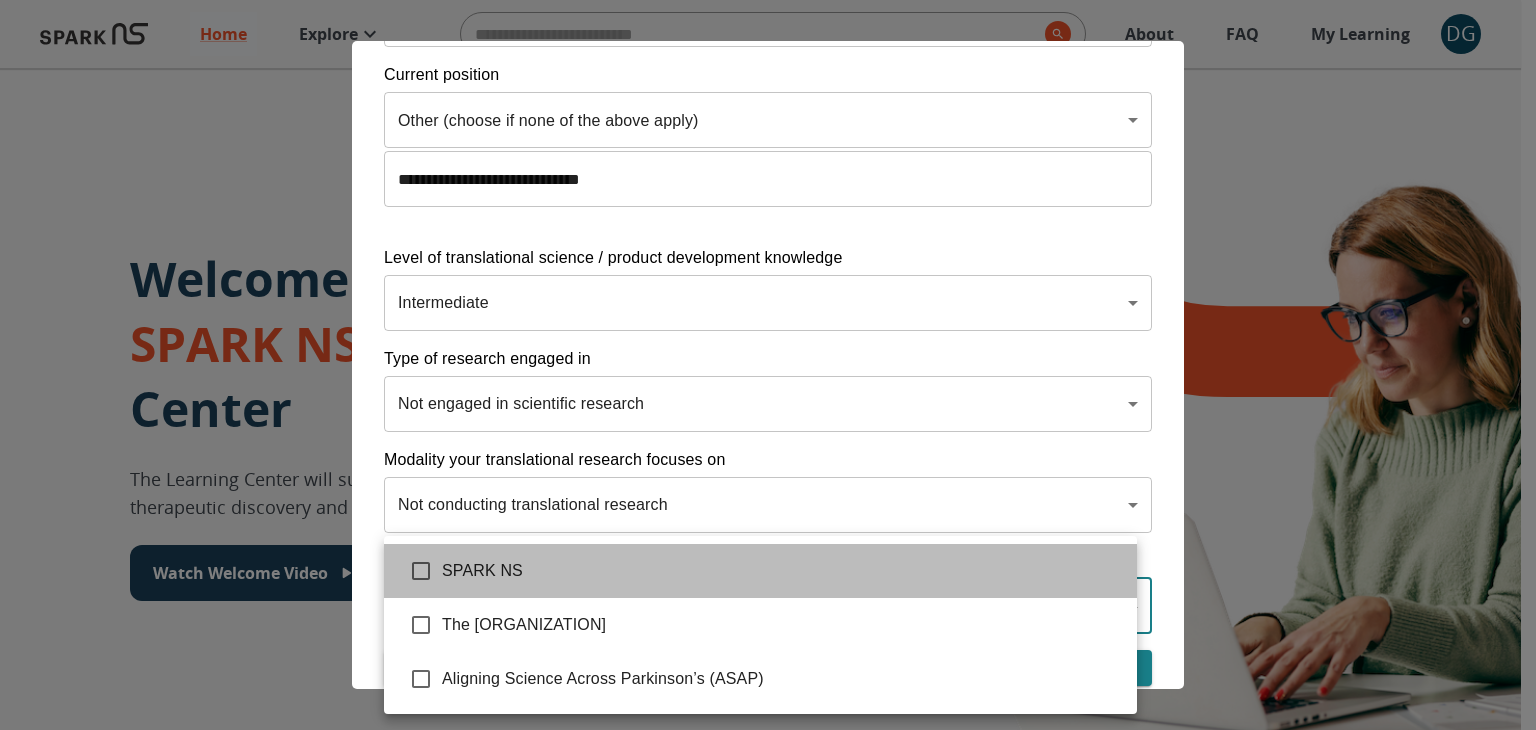 click on "SPARK NS" at bounding box center (781, 571) 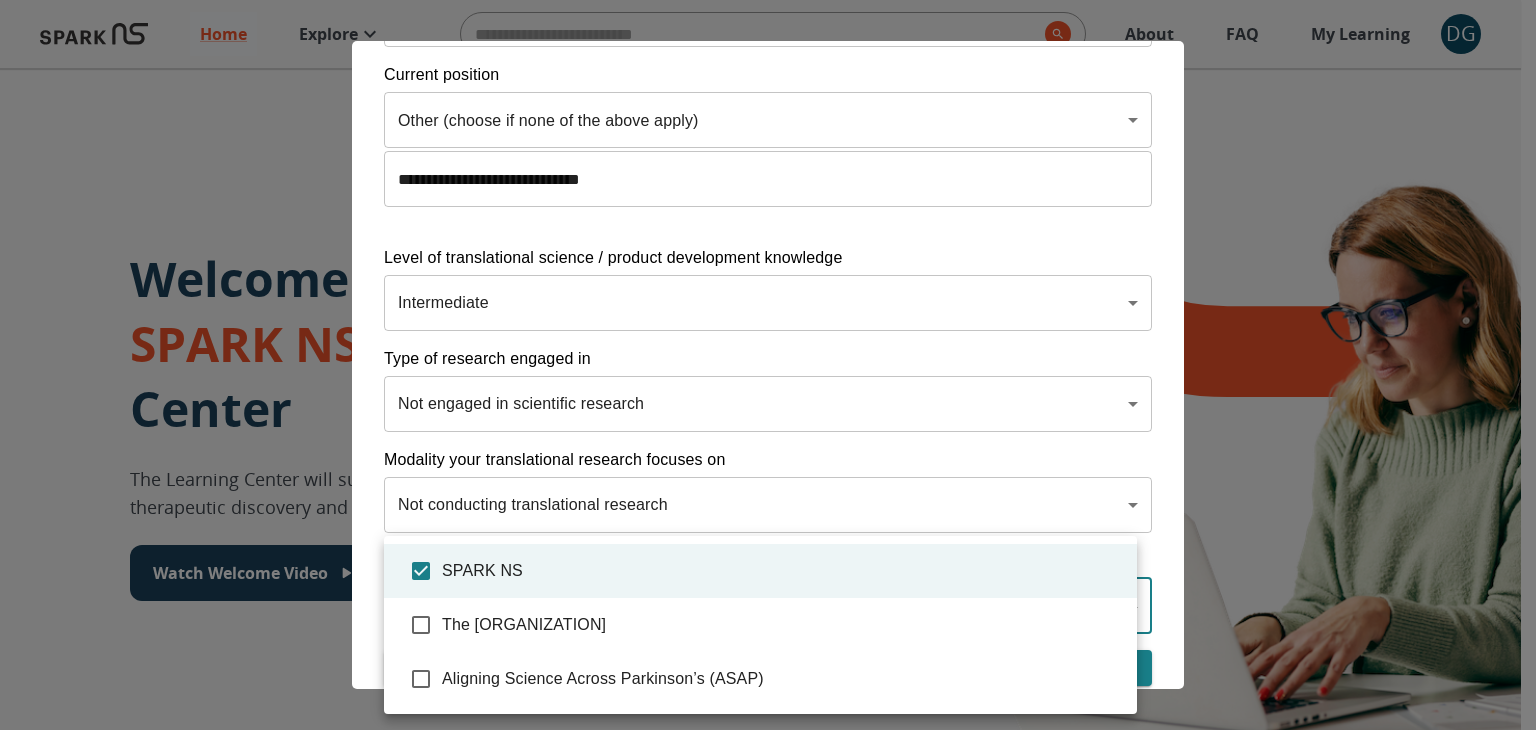 click at bounding box center (768, 365) 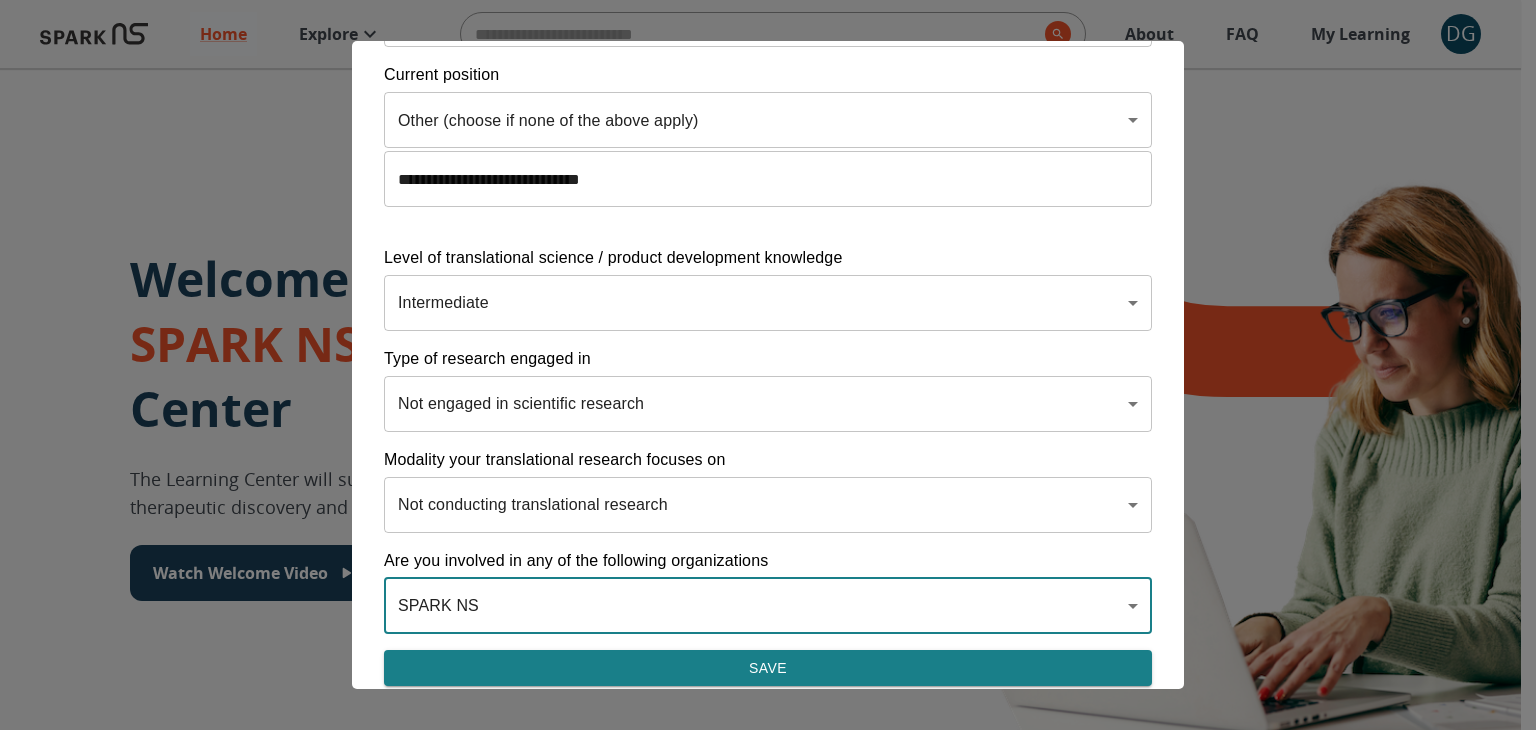click on "Save" at bounding box center [768, 668] 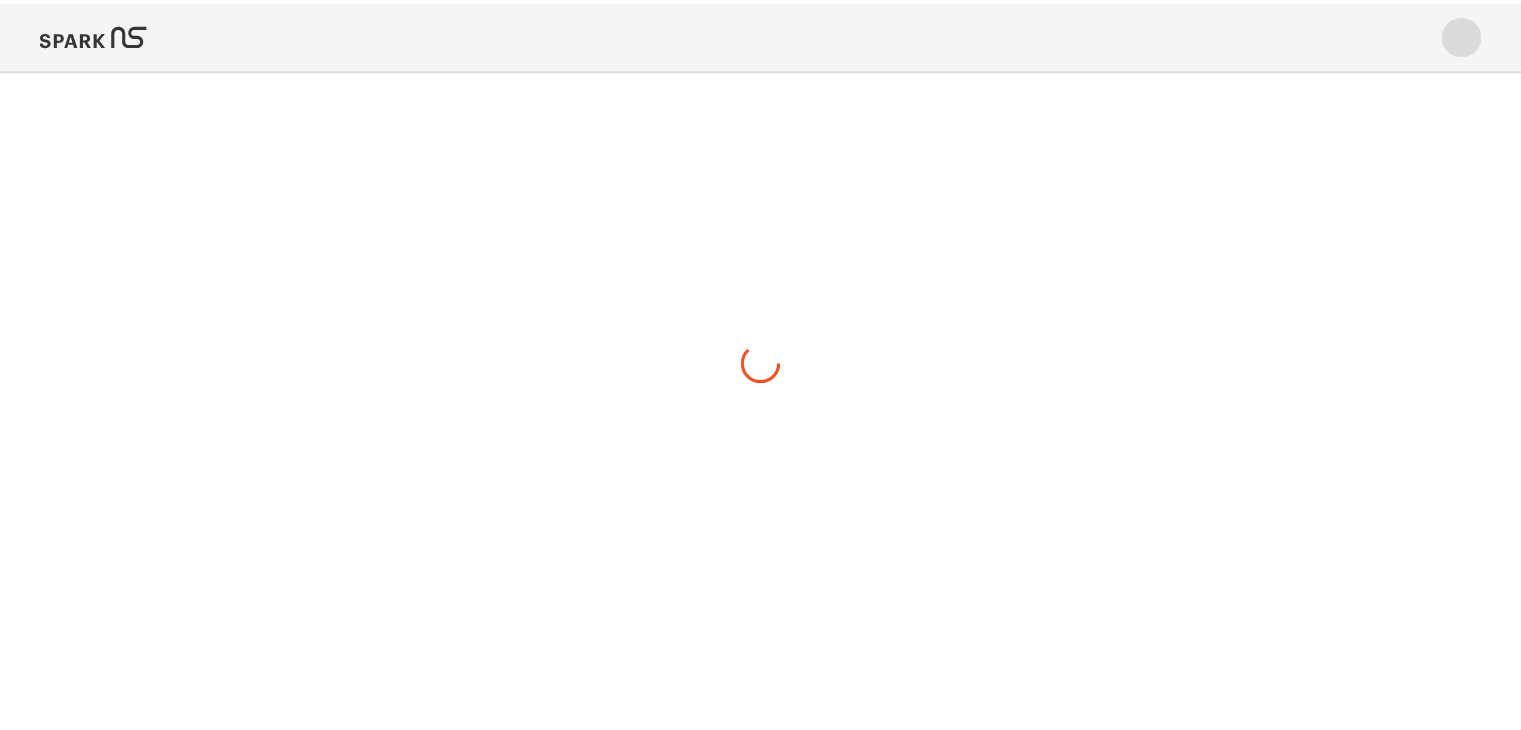 scroll, scrollTop: 0, scrollLeft: 0, axis: both 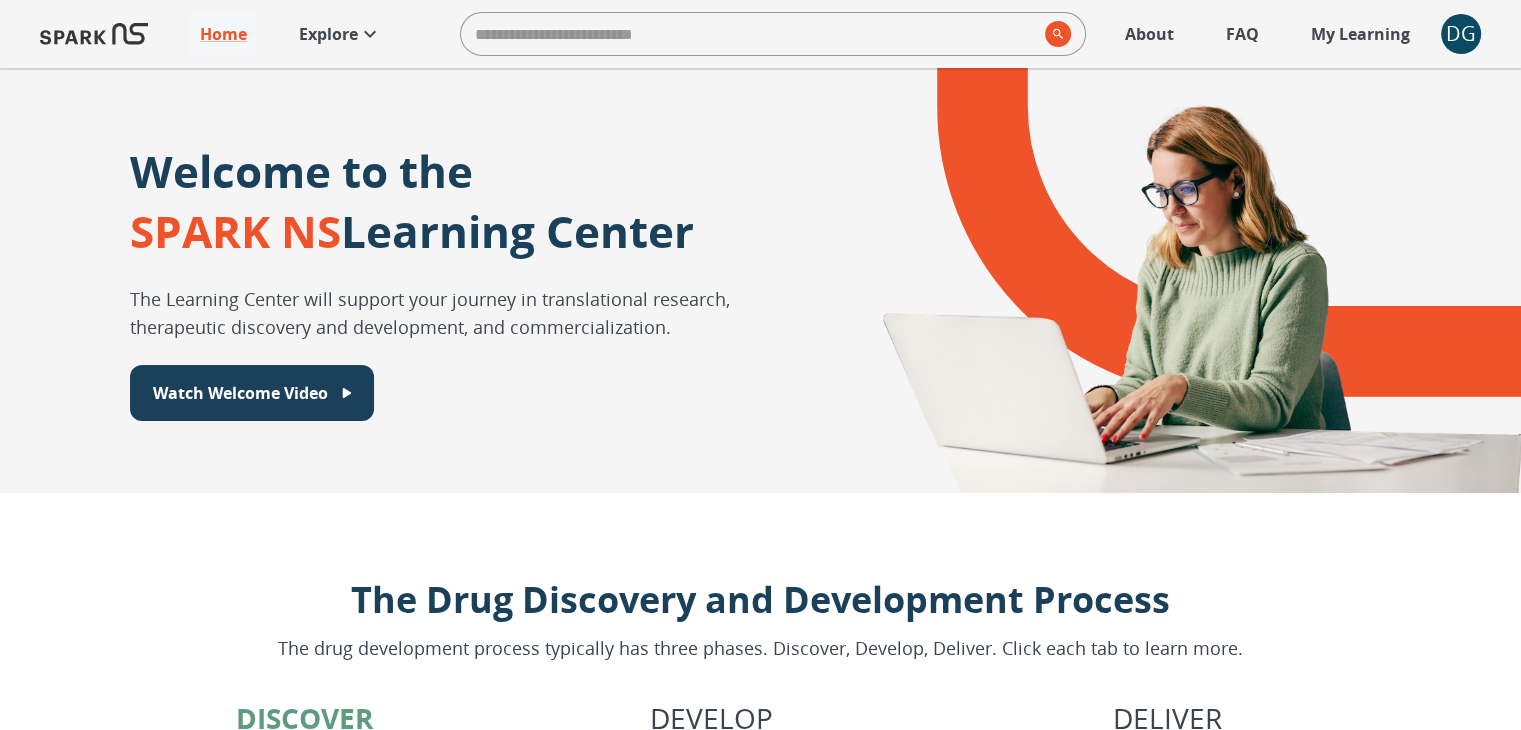 click on "FAQ" at bounding box center (1242, 34) 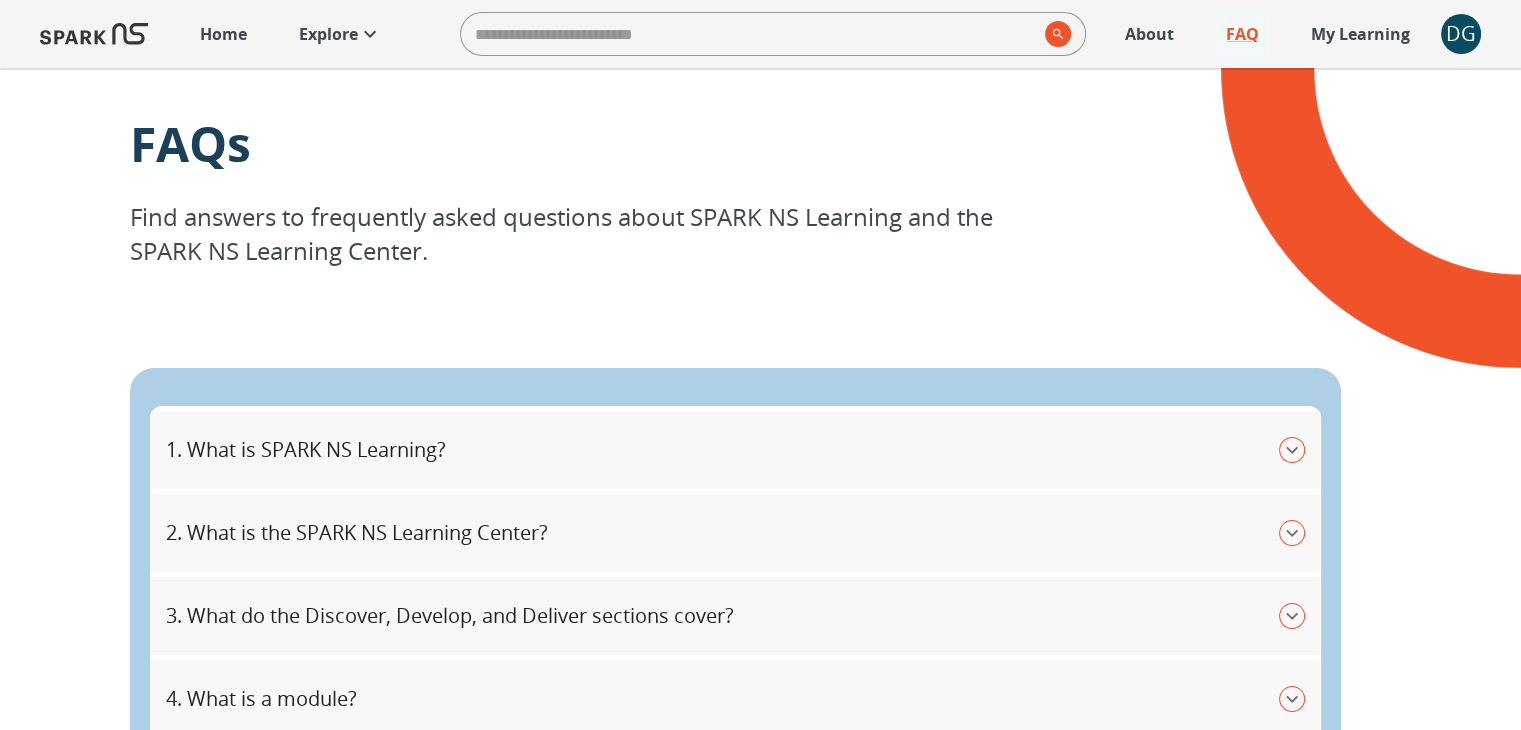 click on "1.    What is SPARK NS Learning?" at bounding box center (722, 450) 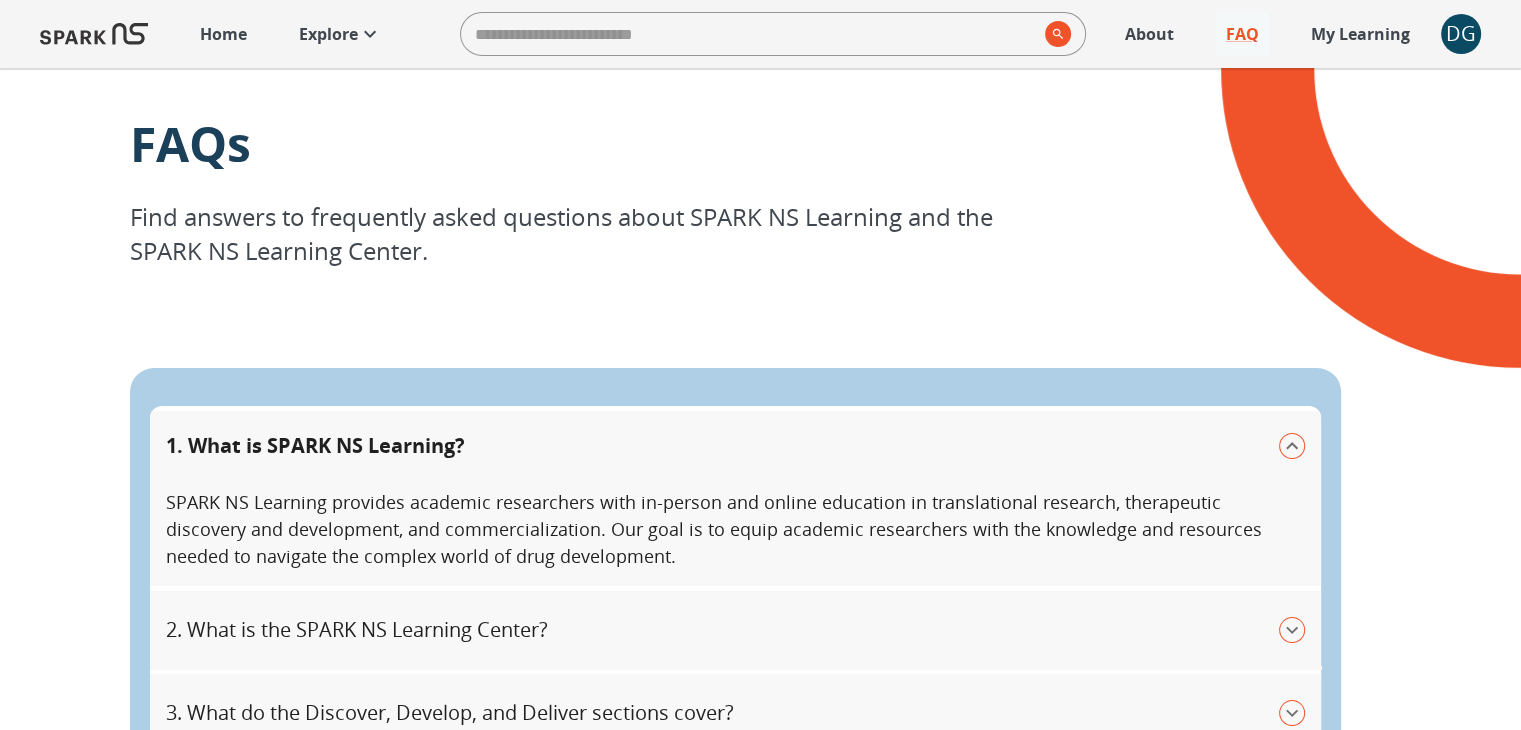 click on "1.    What is SPARK NS Learning?" at bounding box center [722, 446] 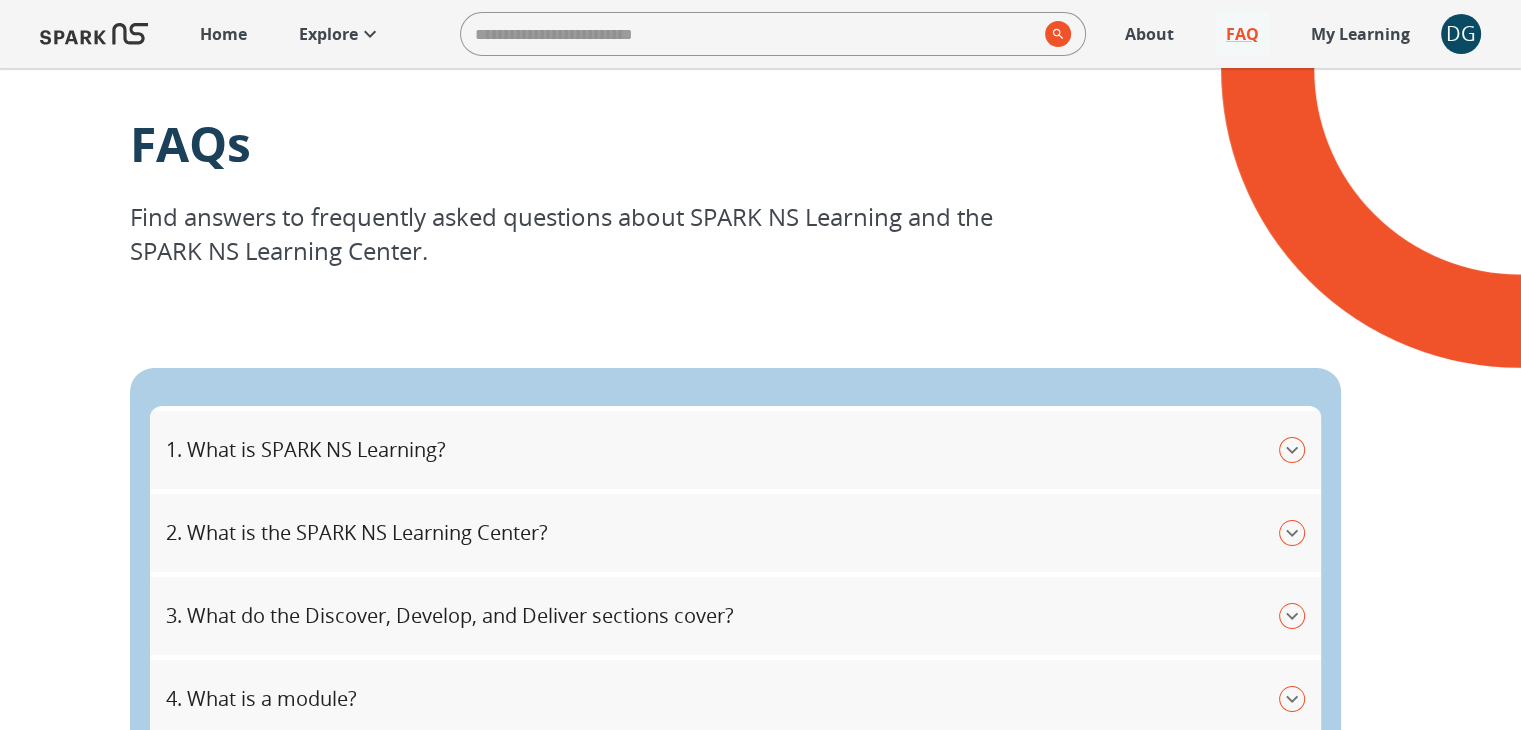 click on "My Learning" at bounding box center [1360, 34] 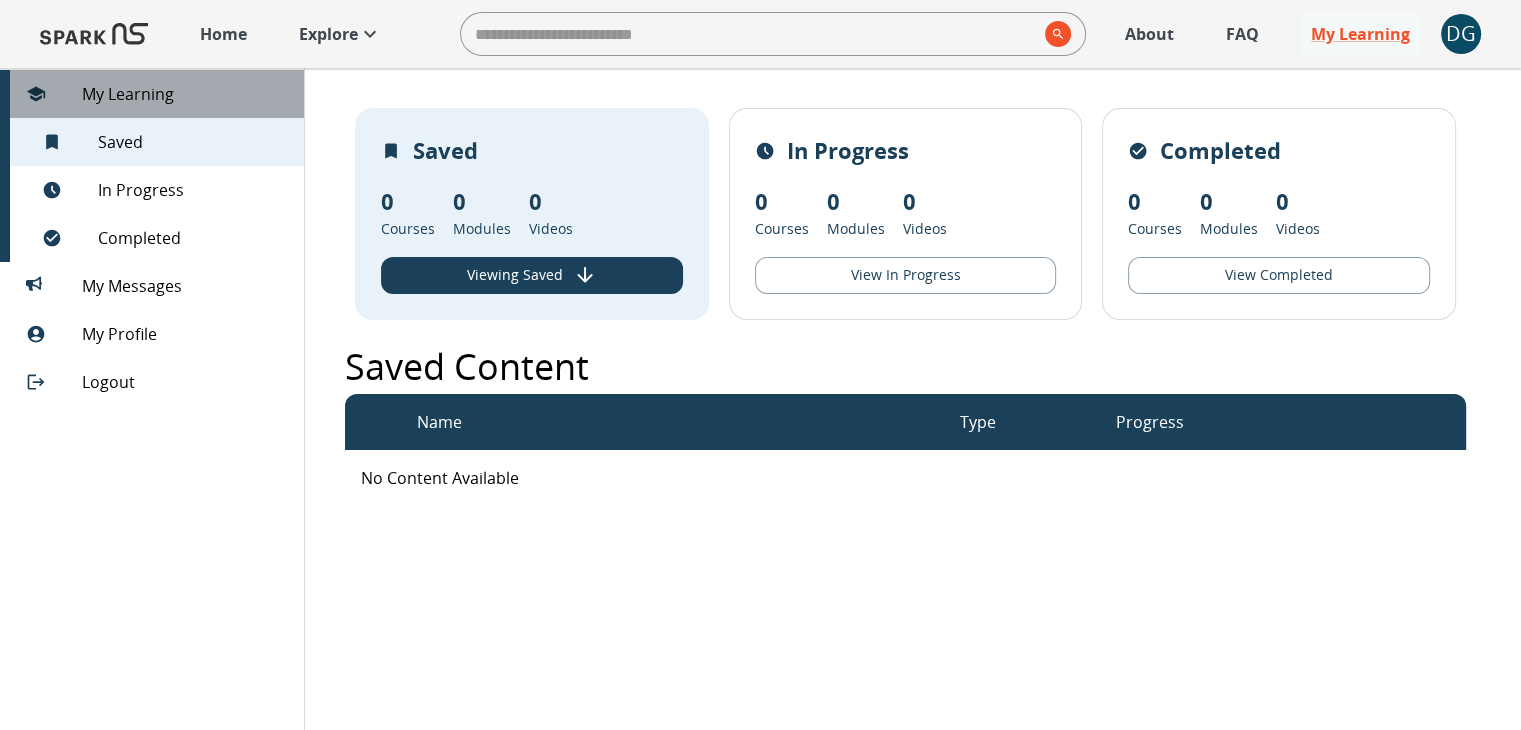 click on "My Learning" at bounding box center [185, 94] 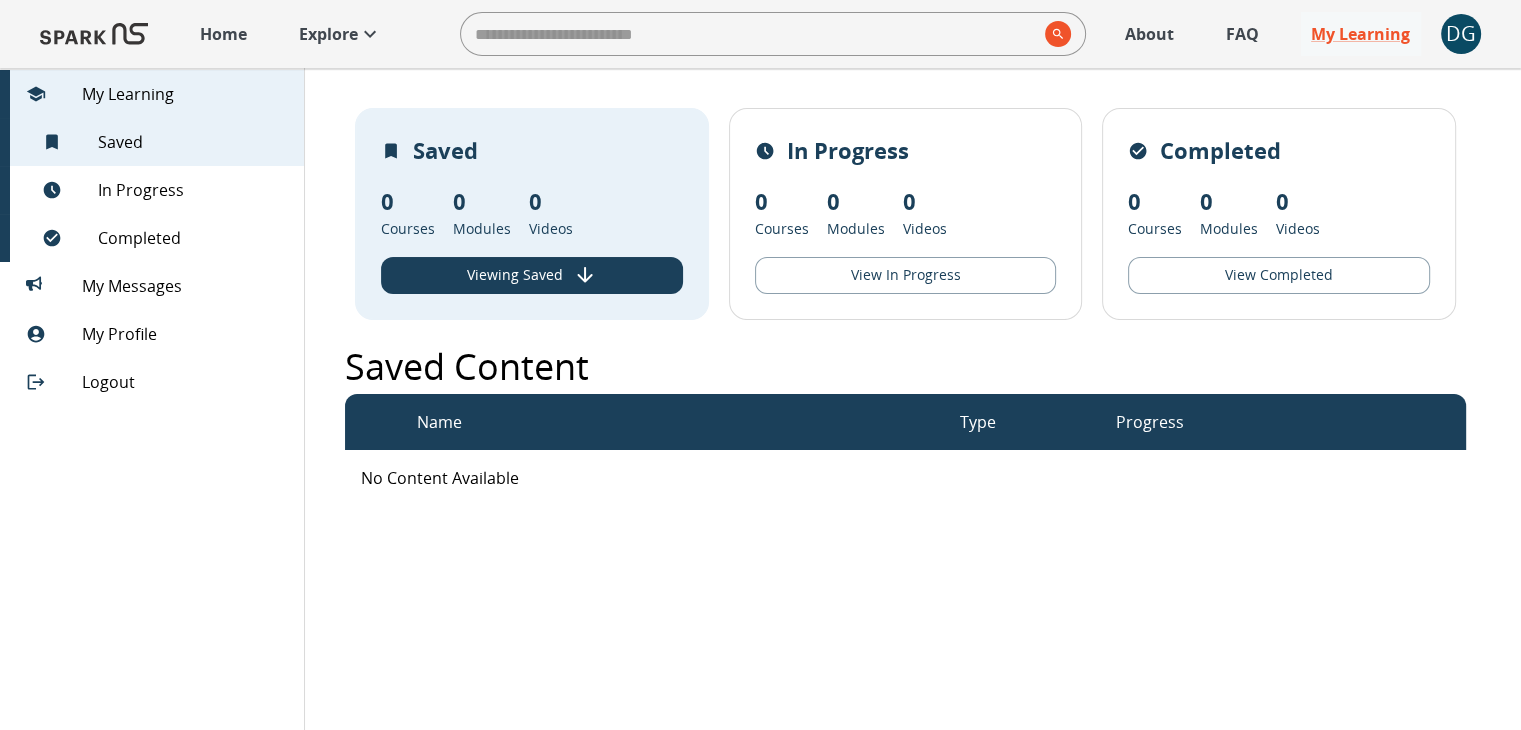 click on "Home Explore ​ About FAQ My Learning +" at bounding box center (805, 34) 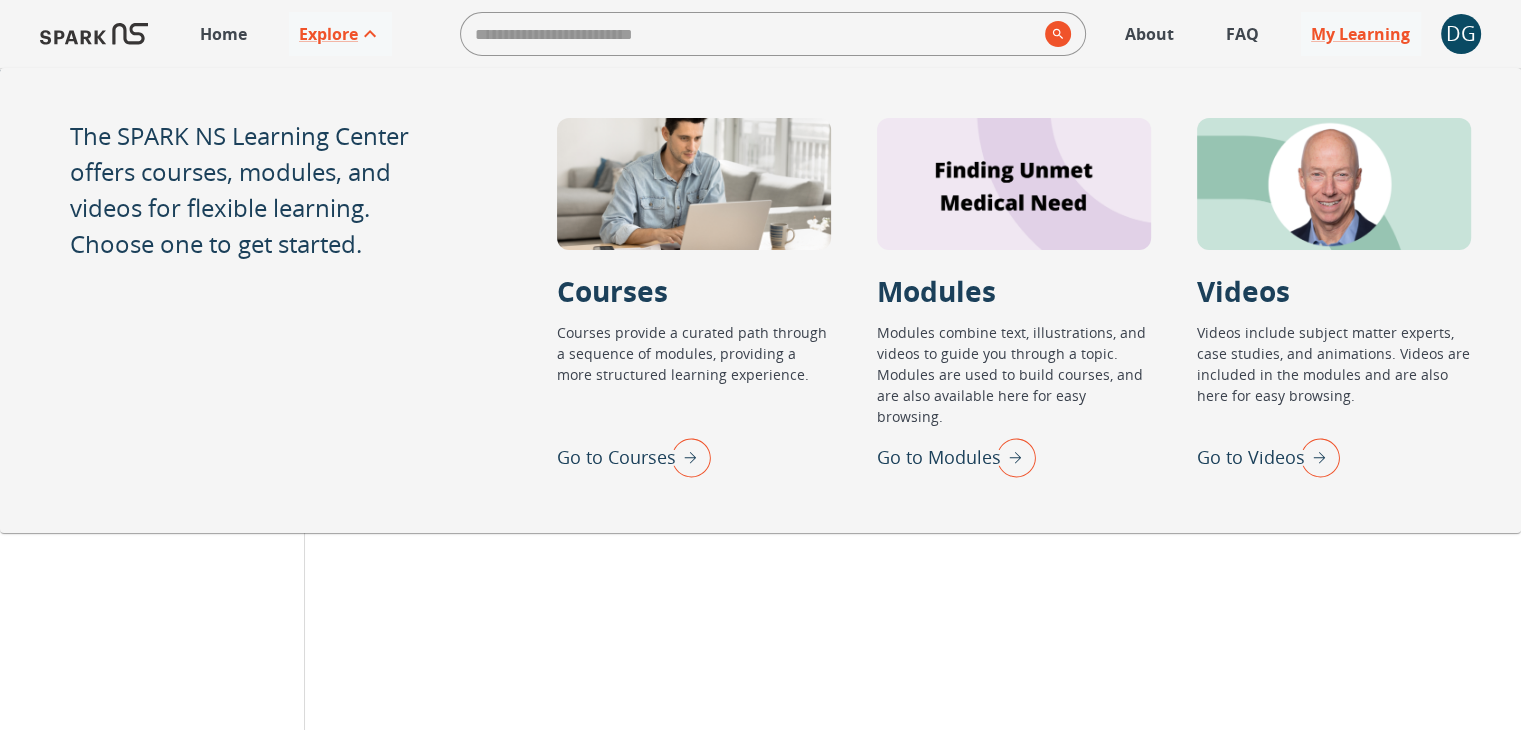 click on "Go to Videos" at bounding box center [1251, 457] 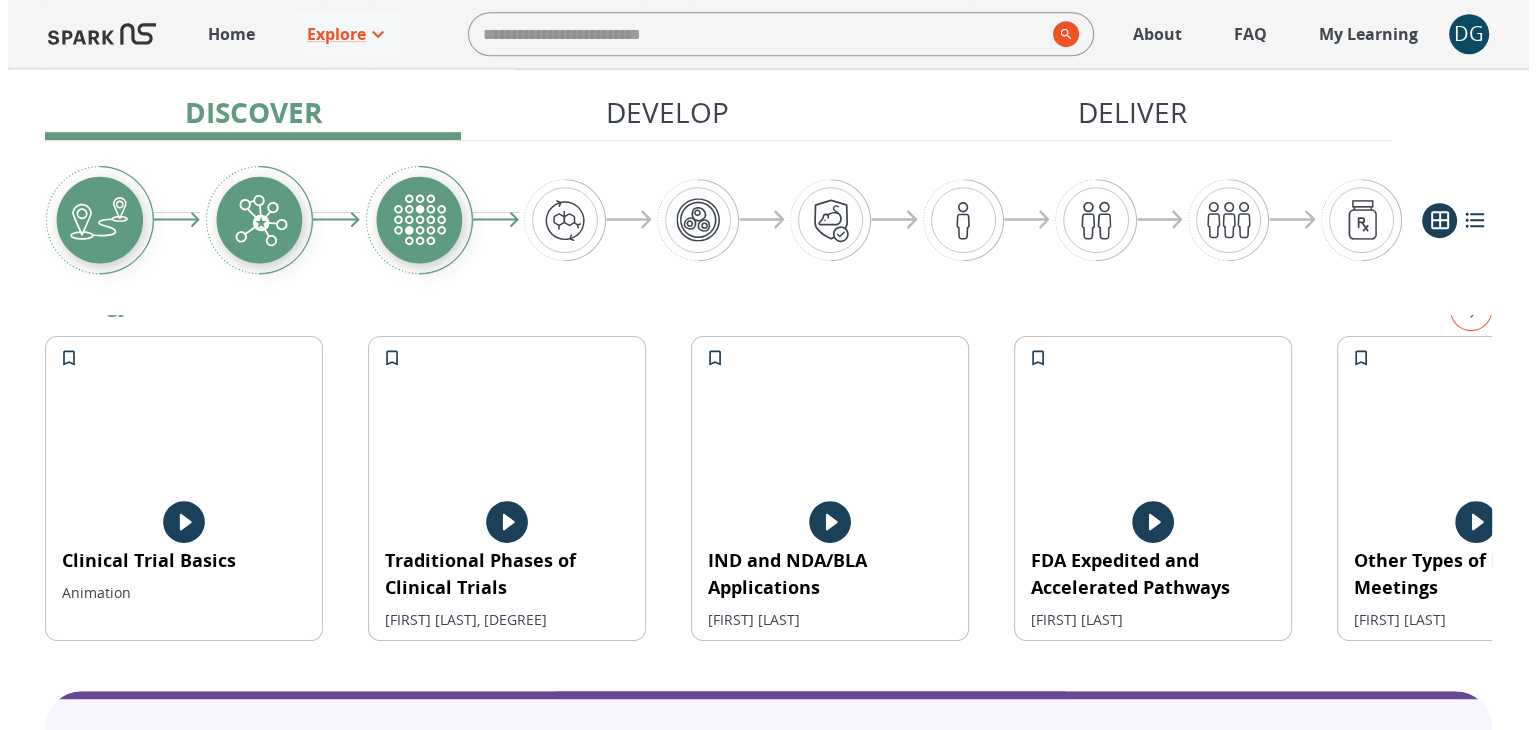 scroll, scrollTop: 1200, scrollLeft: 0, axis: vertical 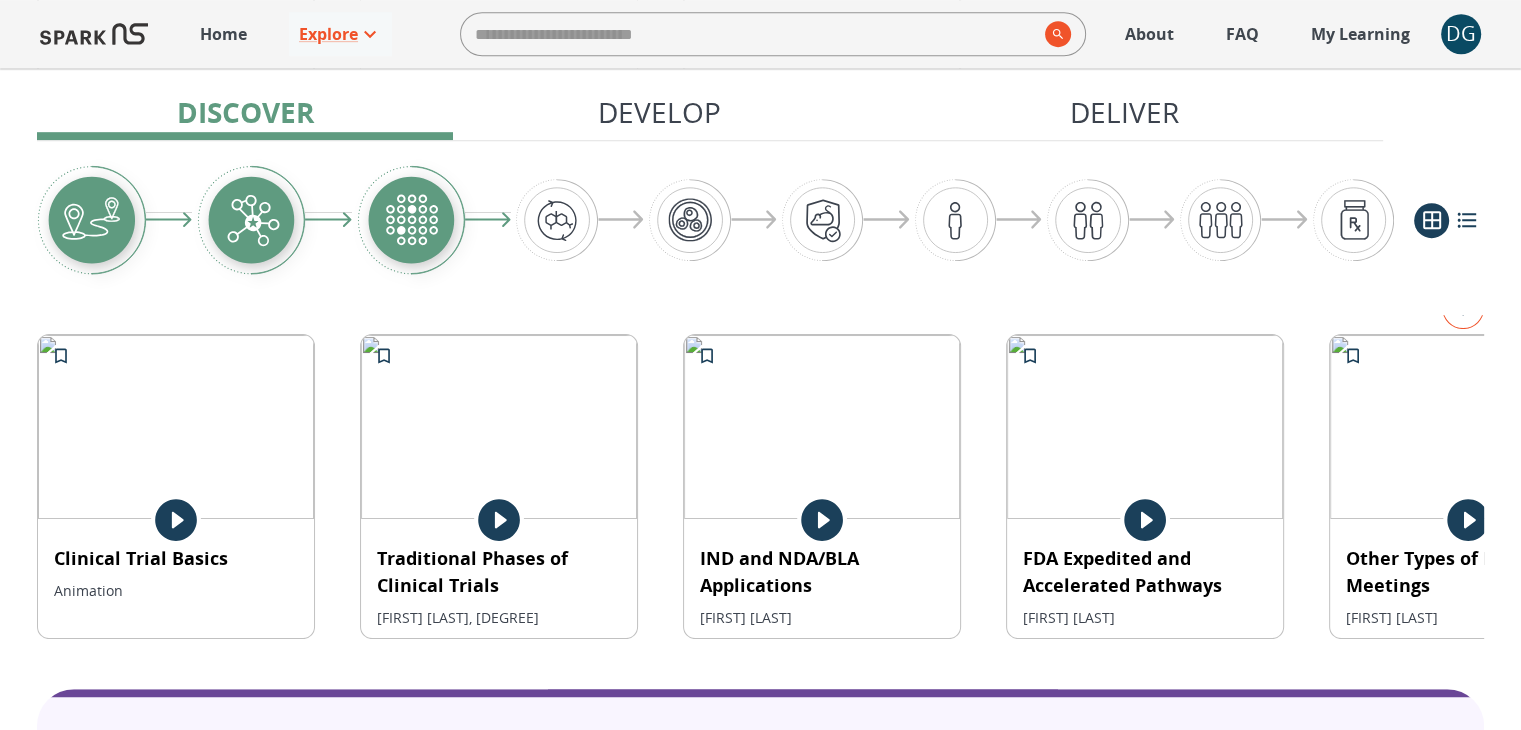click 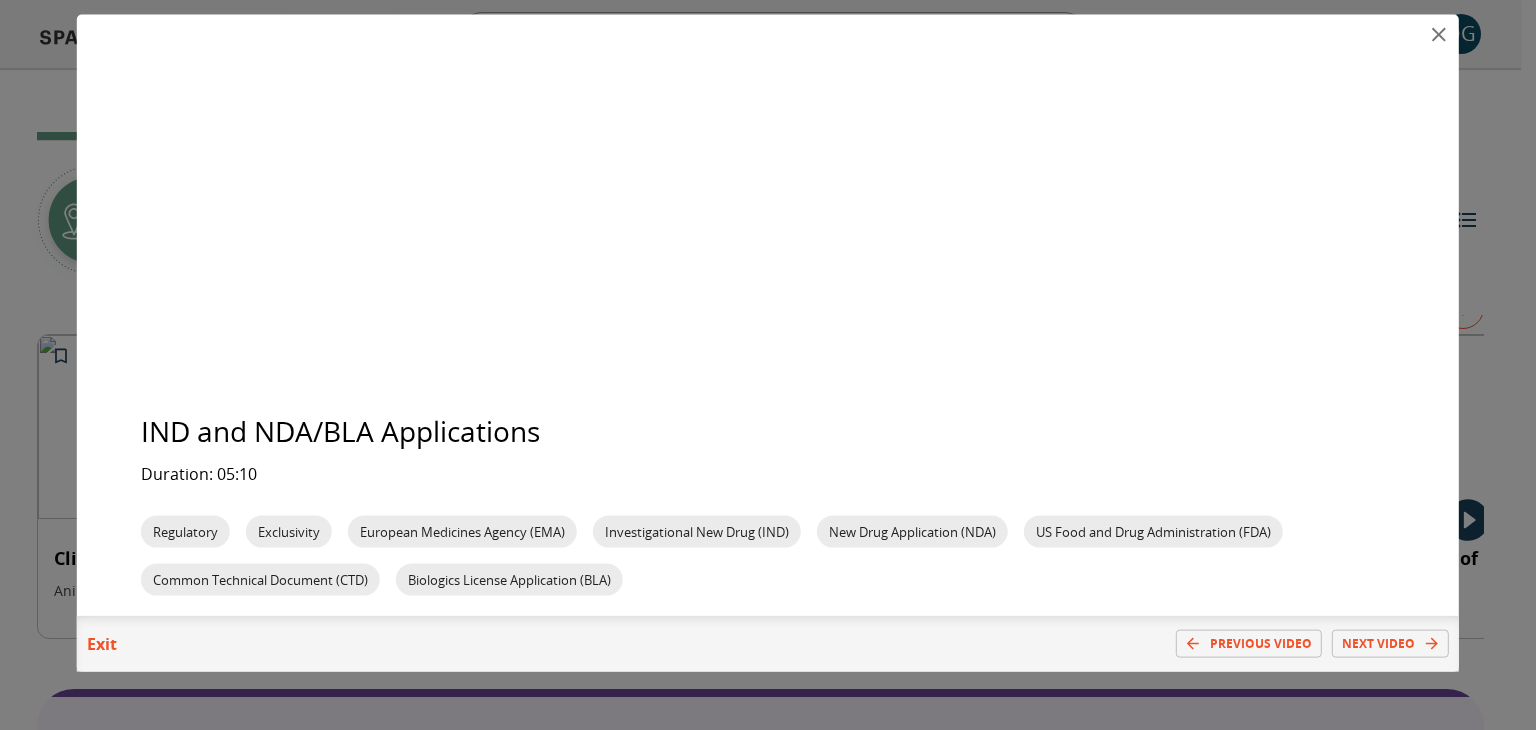 click 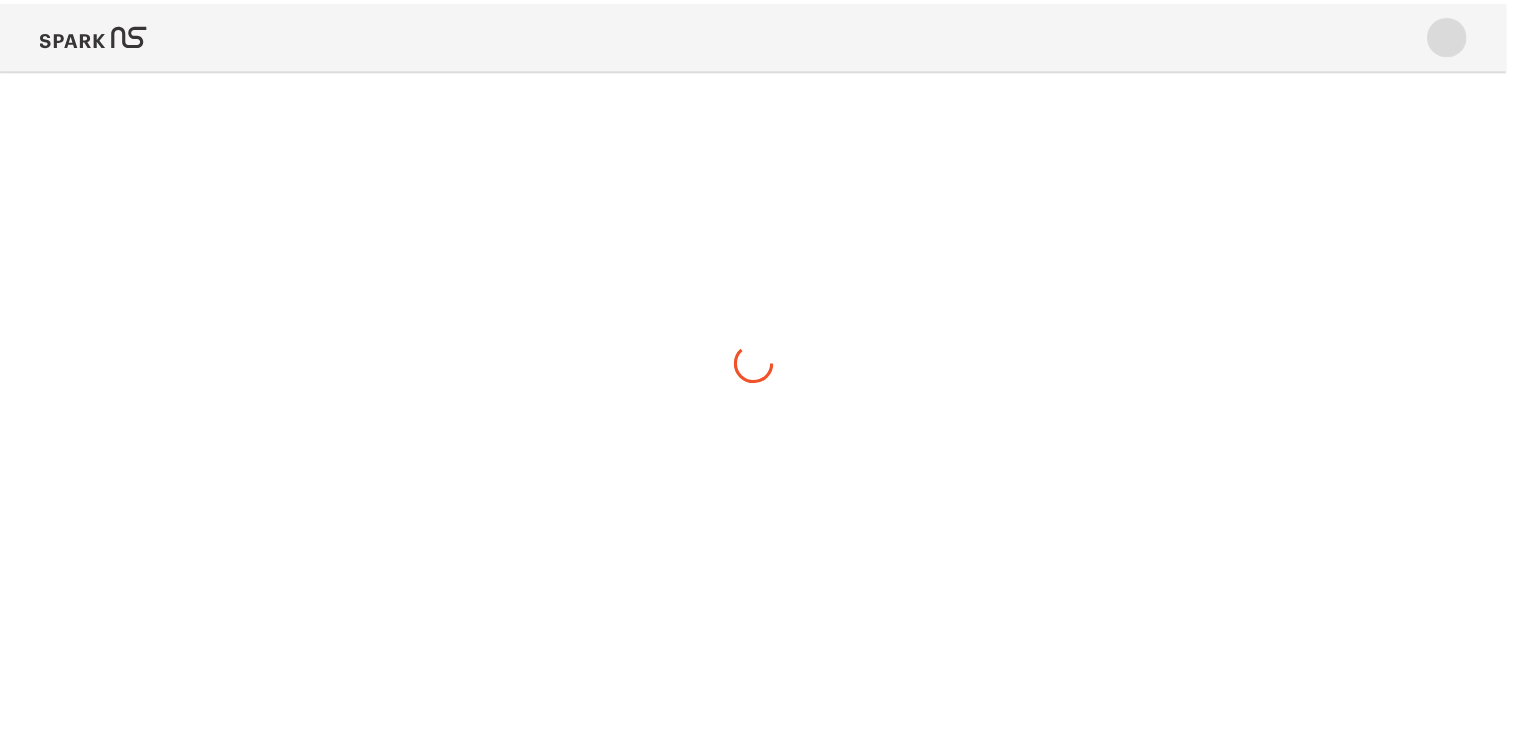 scroll, scrollTop: 0, scrollLeft: 0, axis: both 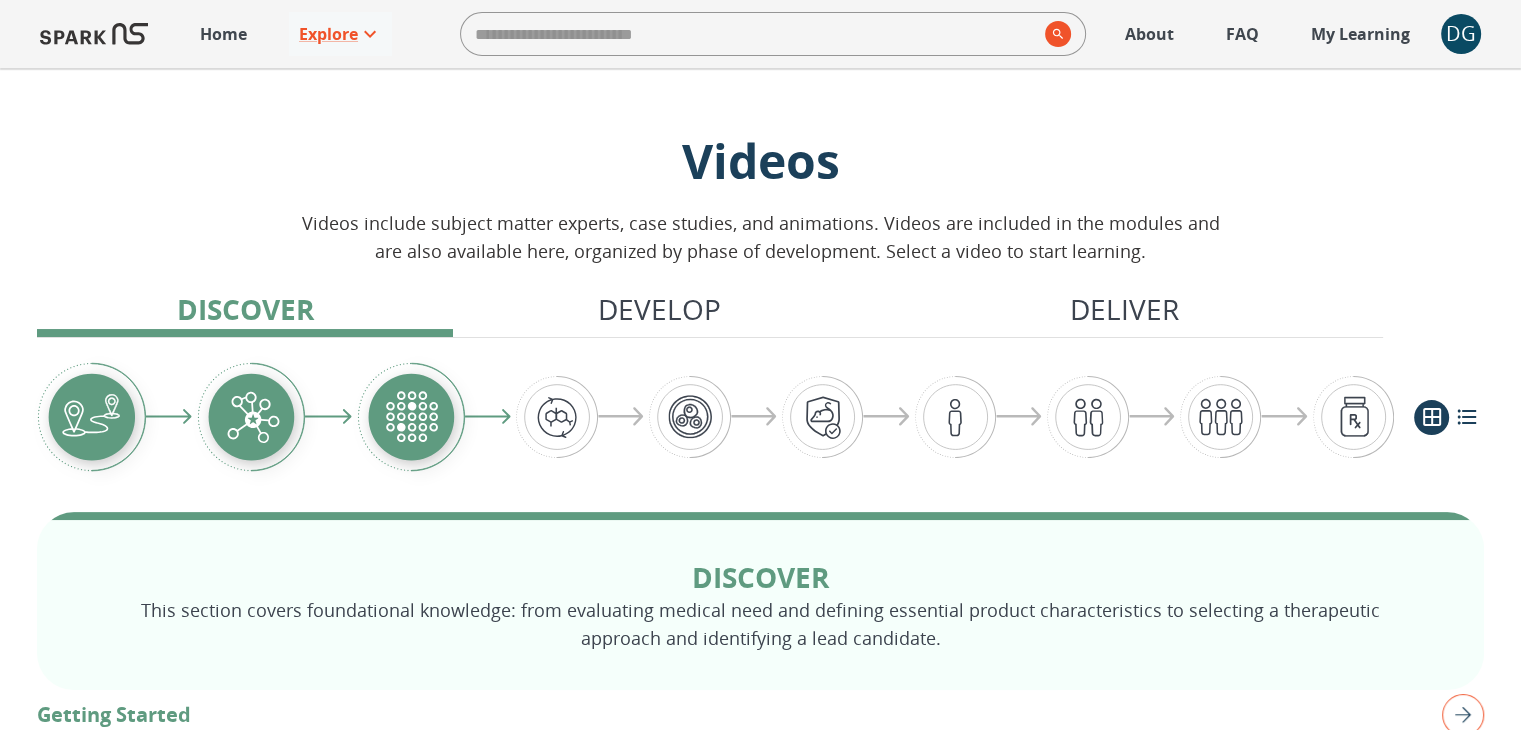 click at bounding box center [411, 417] 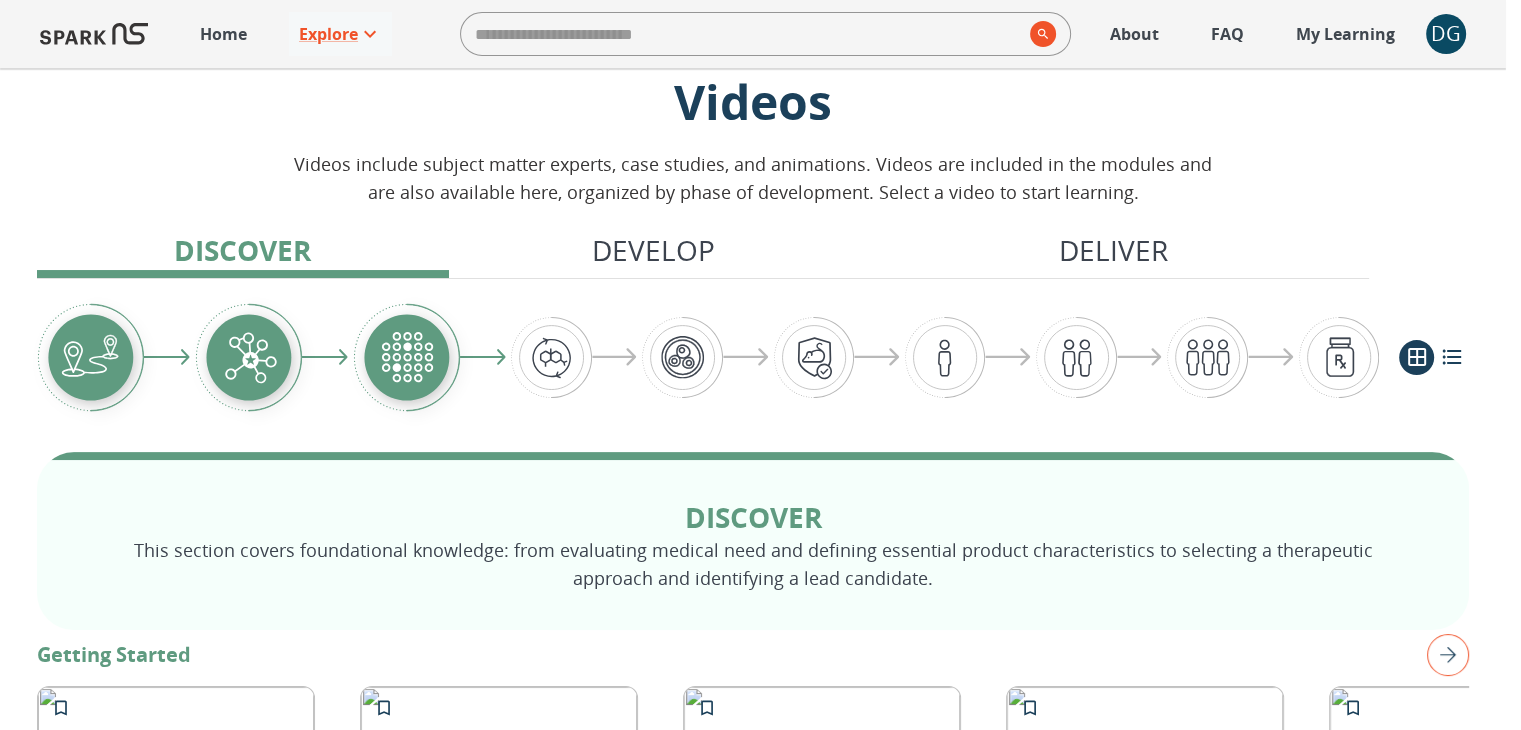 scroll, scrollTop: 137, scrollLeft: 0, axis: vertical 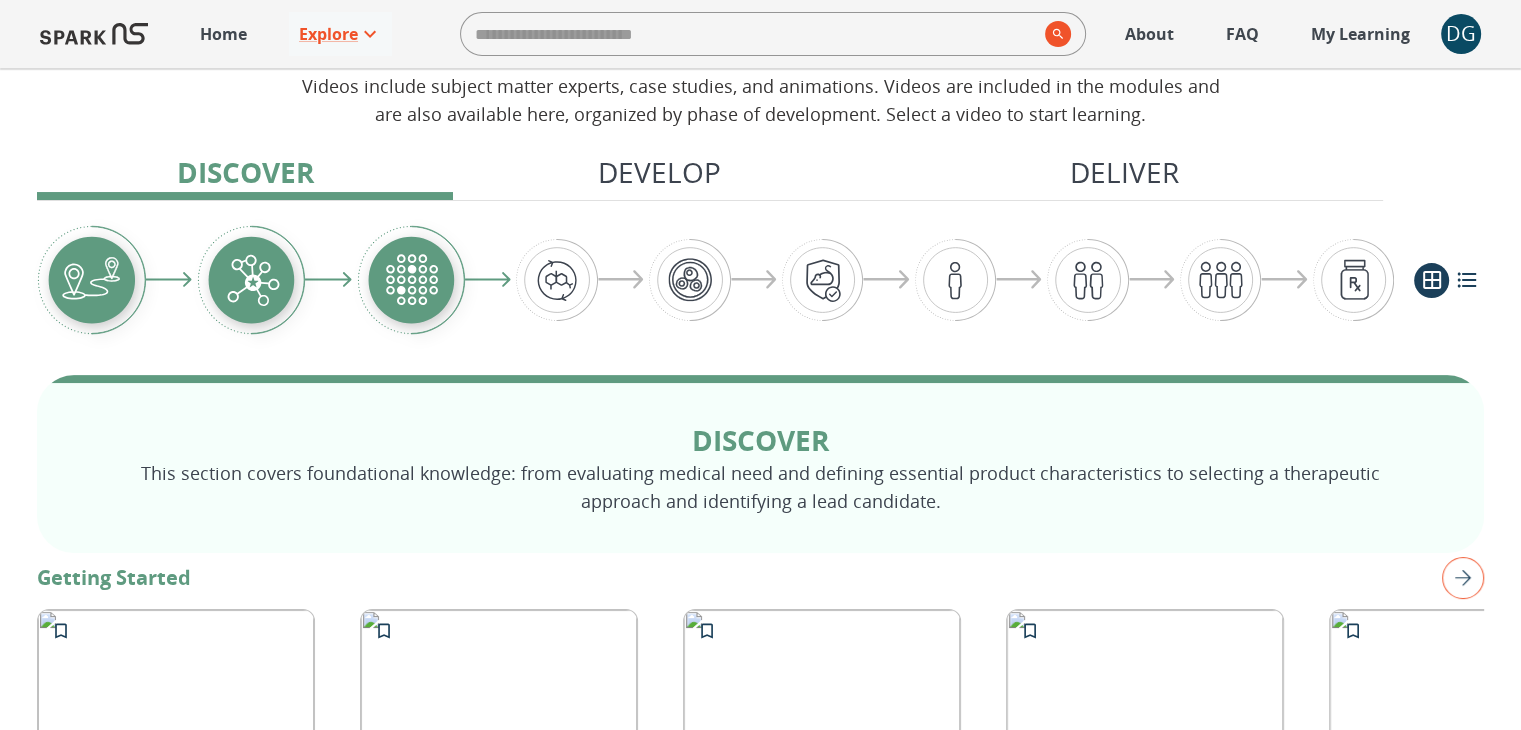 click at bounding box center (556, 280) 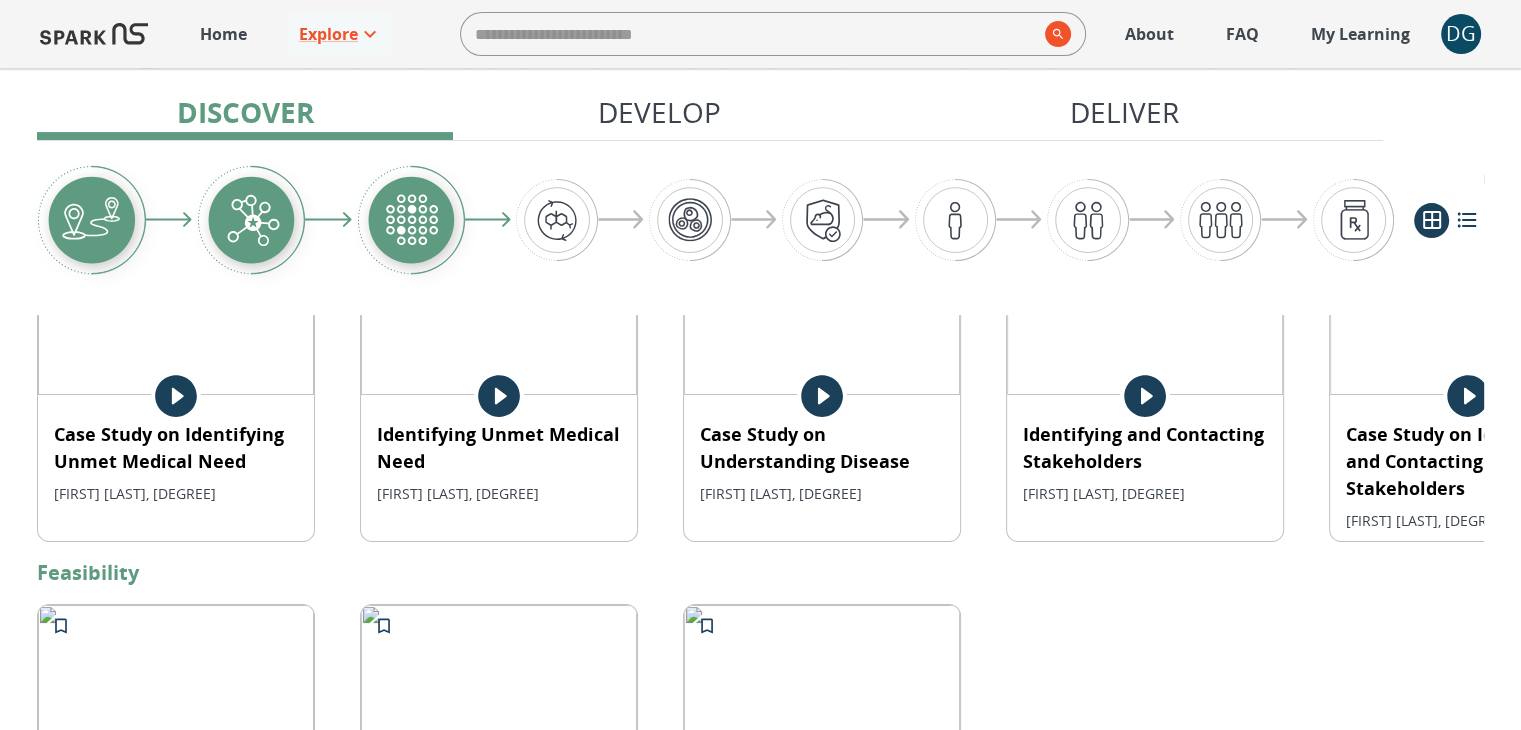 scroll, scrollTop: 0, scrollLeft: 0, axis: both 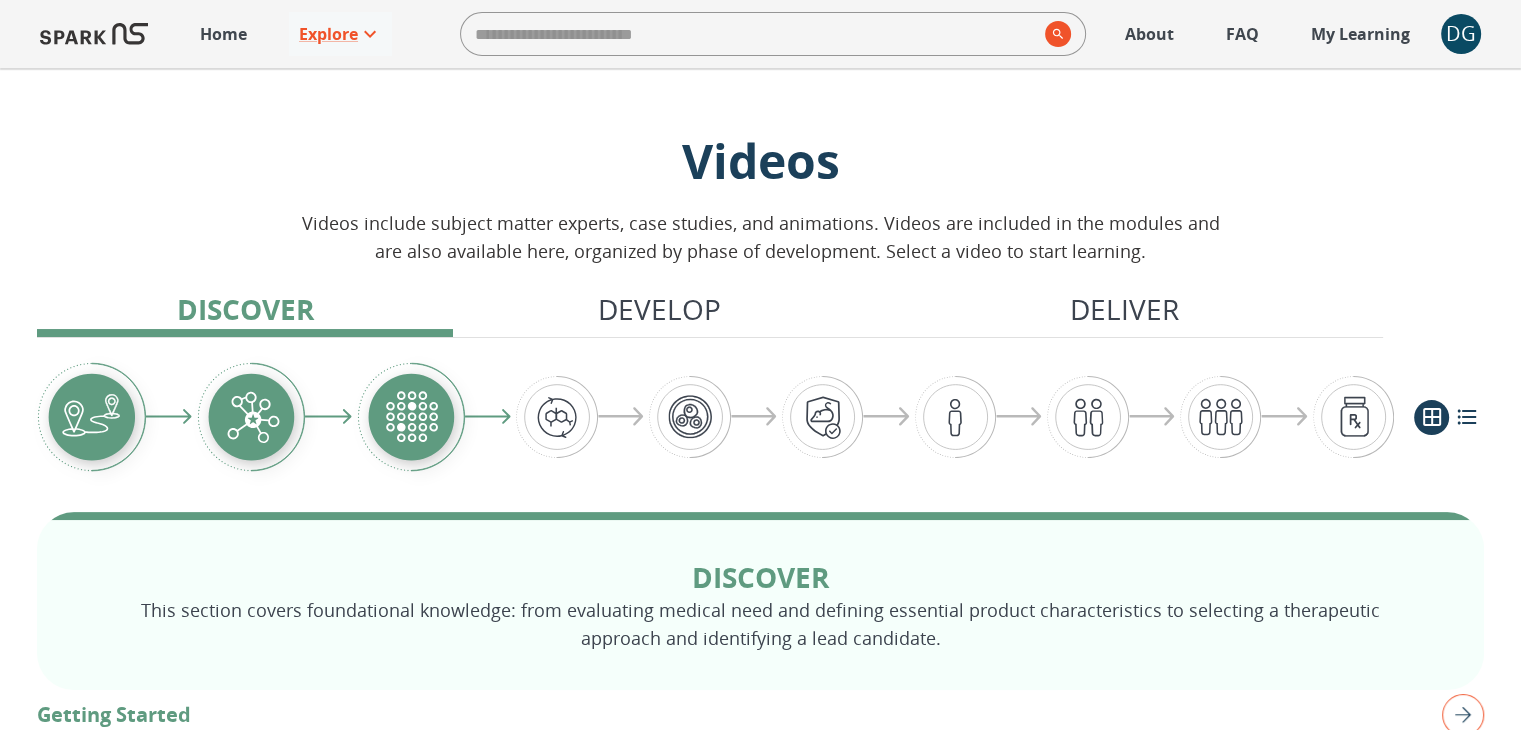 click on "Home" at bounding box center (223, 34) 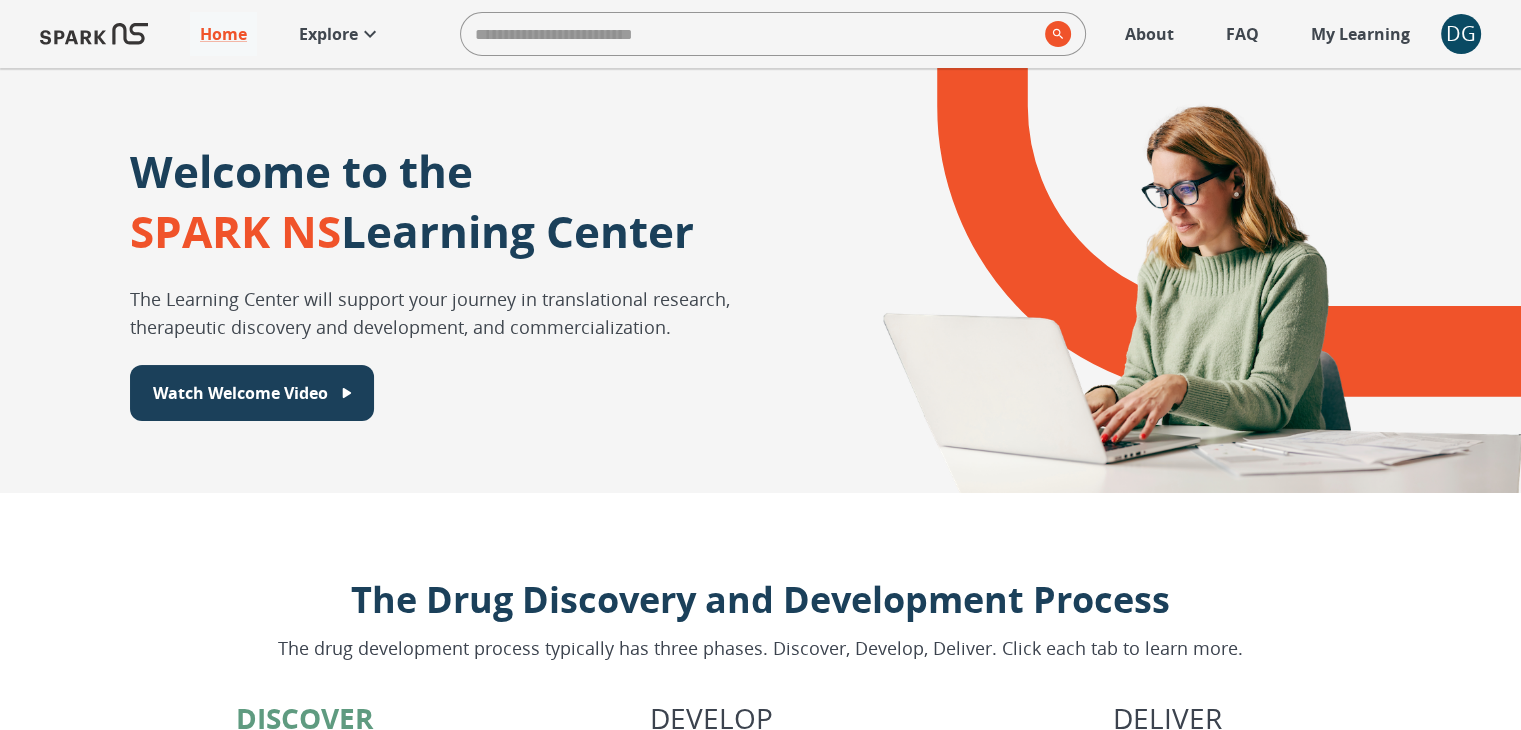 click on "My Learning" at bounding box center (1360, 34) 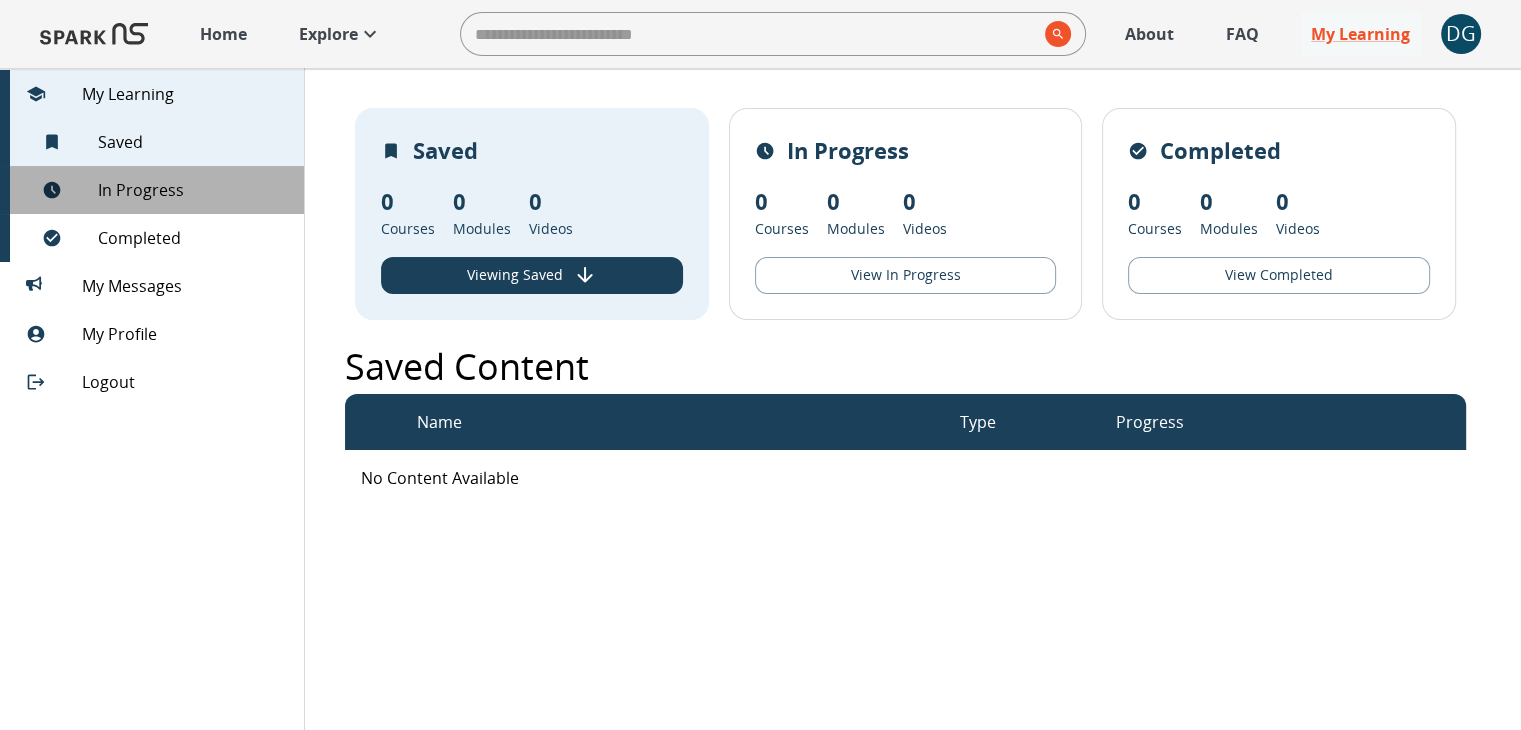 click on "In Progress" at bounding box center (193, 190) 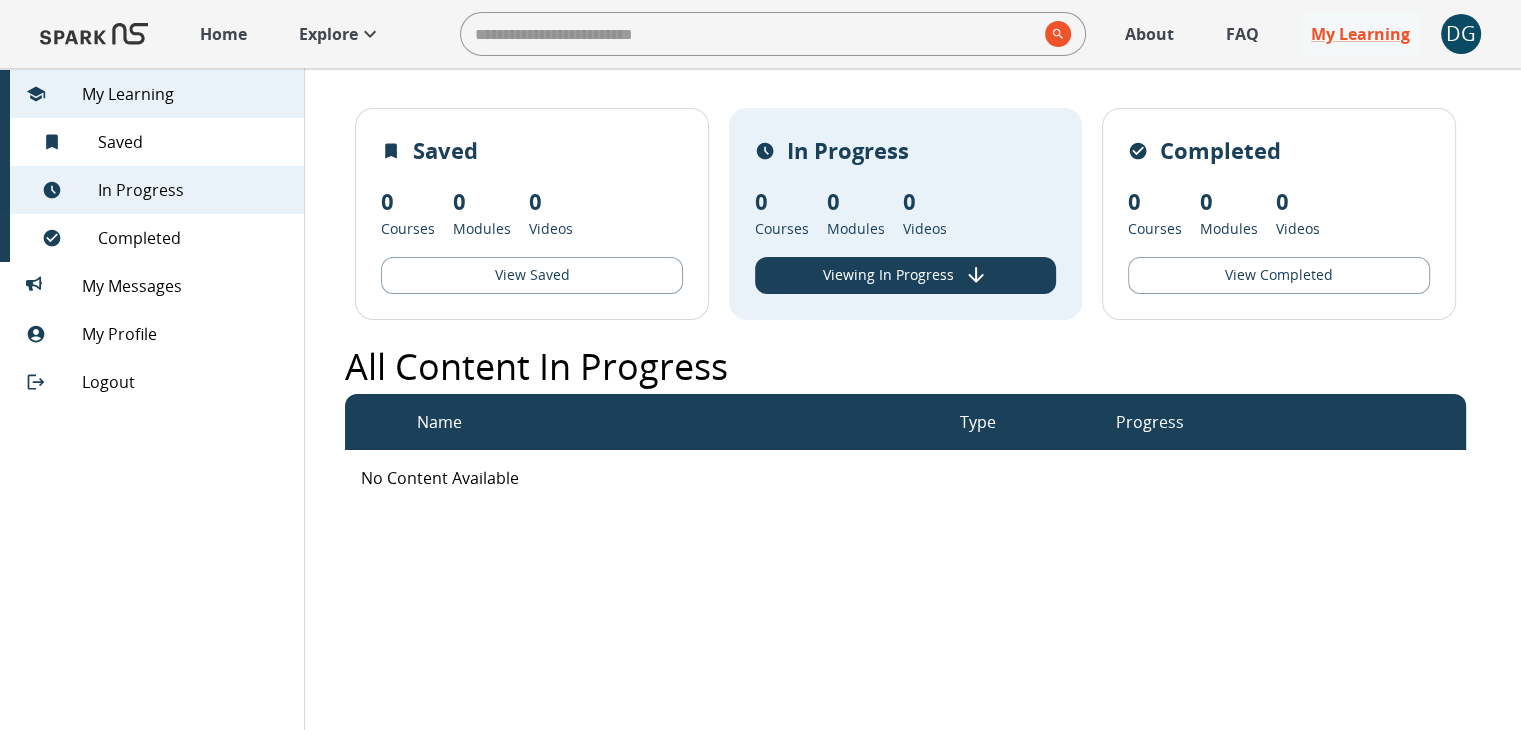click on "Explore" at bounding box center [340, 34] 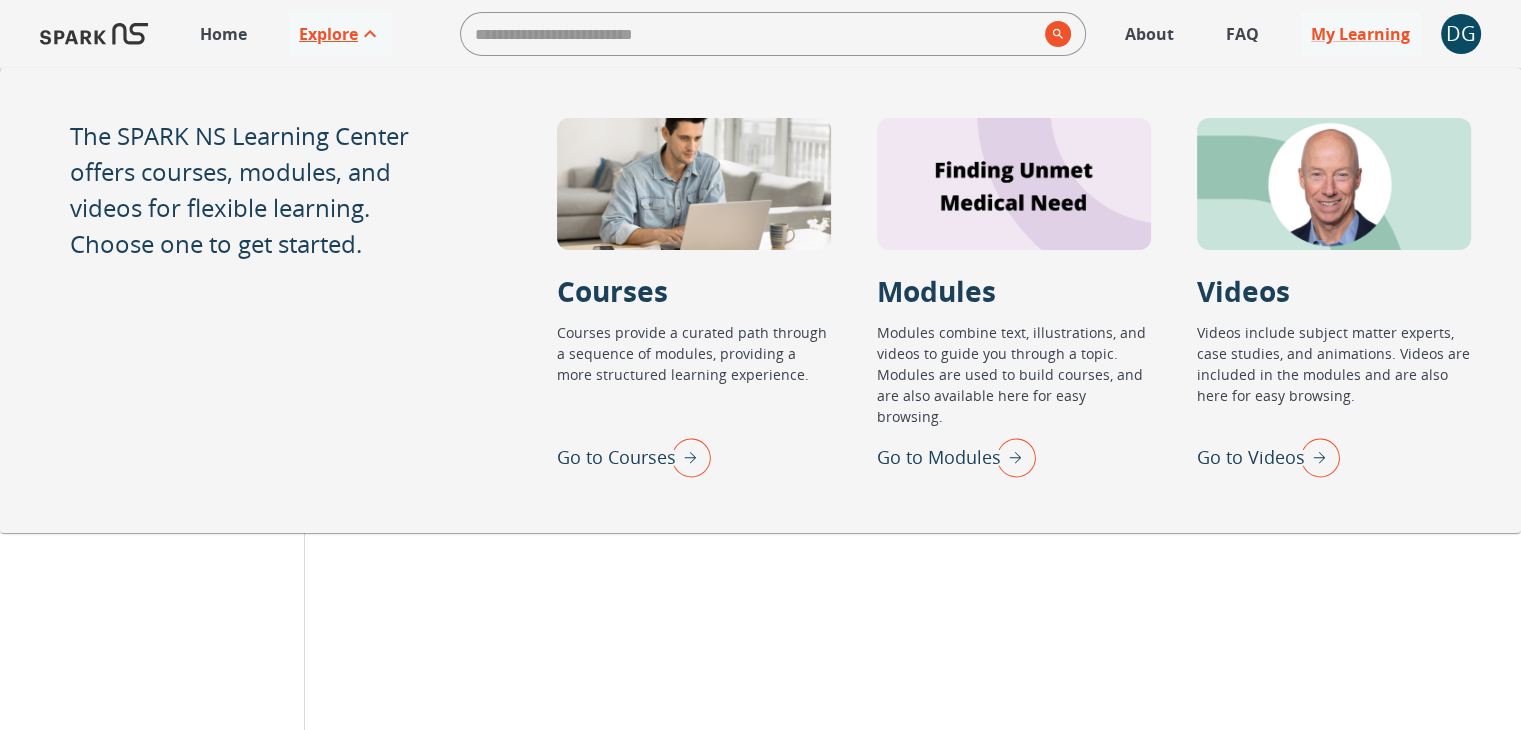 click 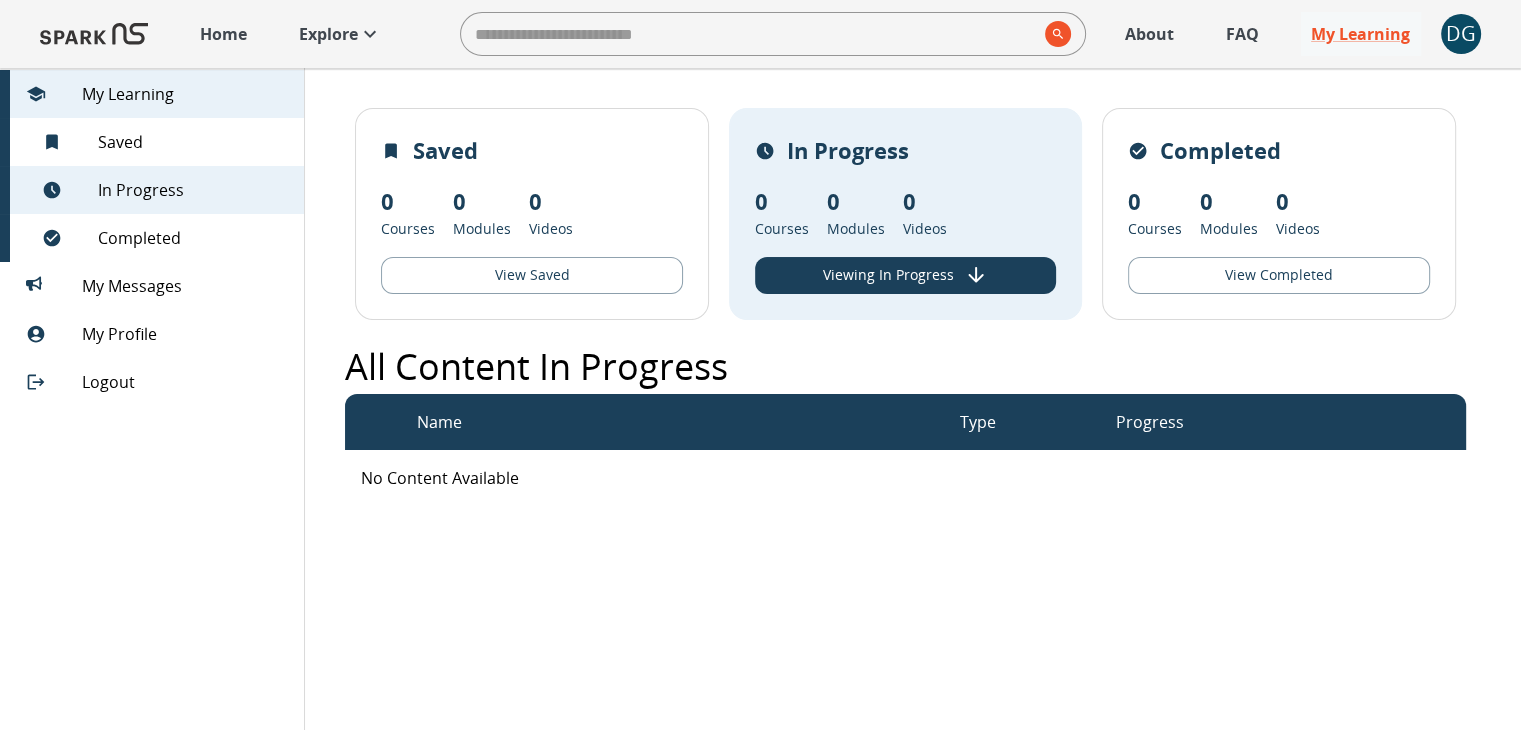click 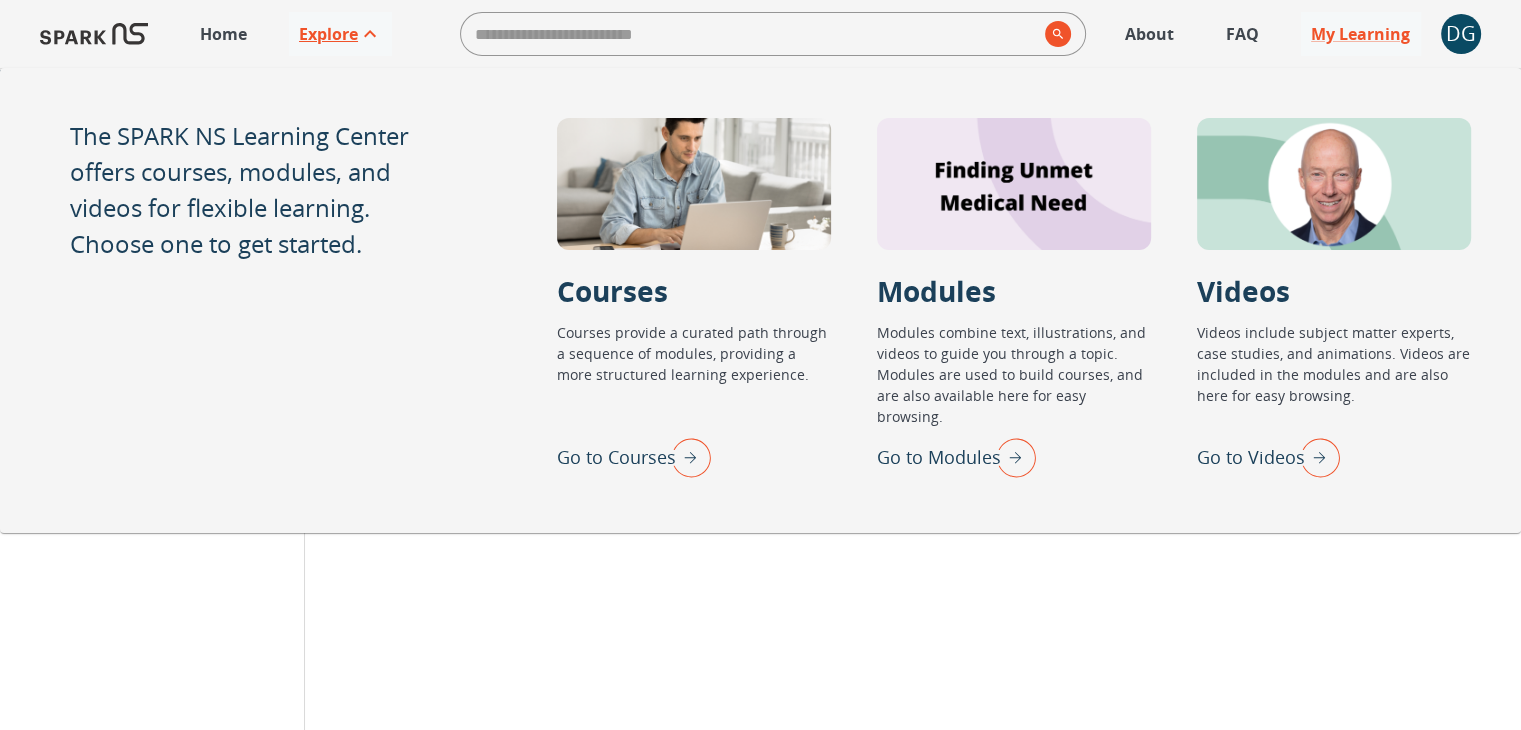 click on "Go to Courses" at bounding box center [616, 457] 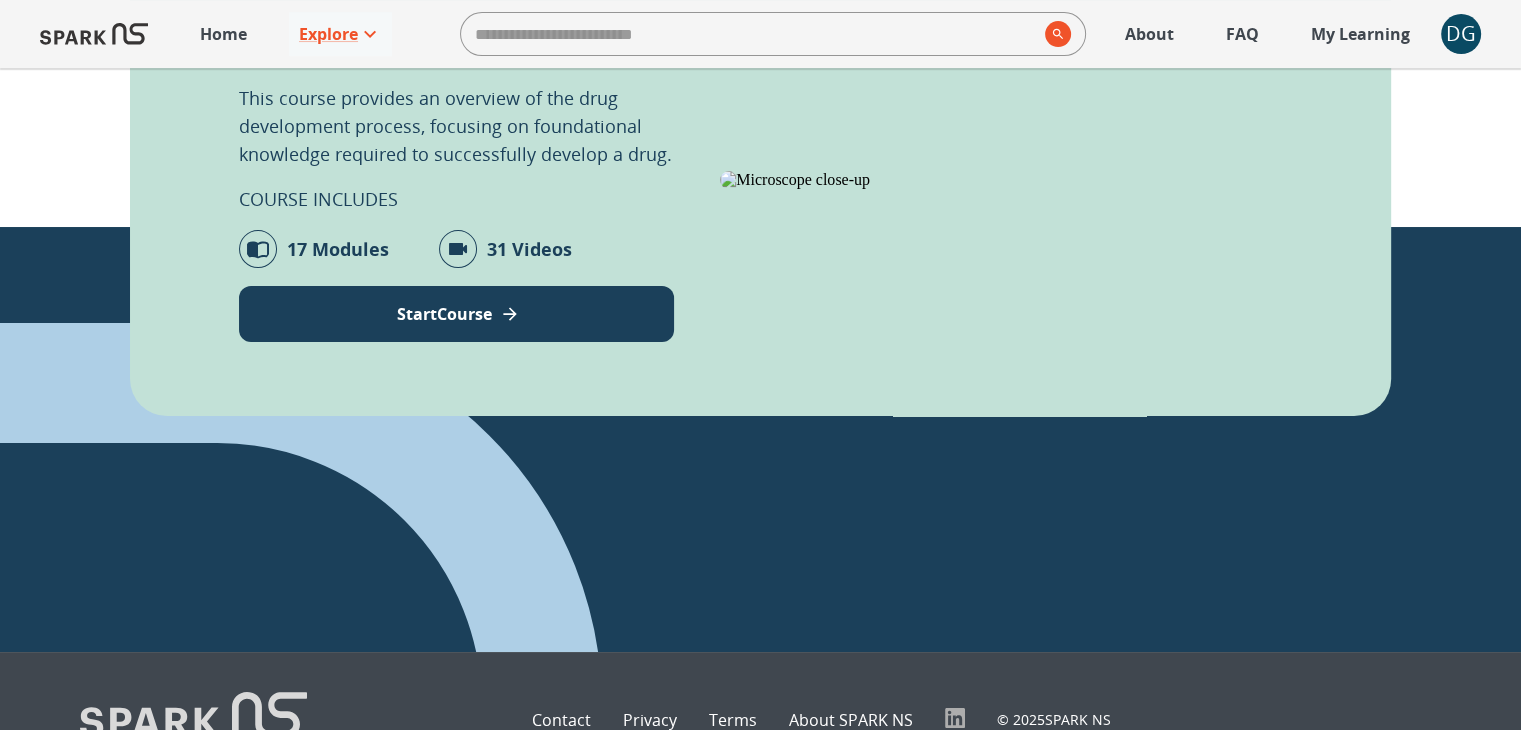 scroll, scrollTop: 416, scrollLeft: 0, axis: vertical 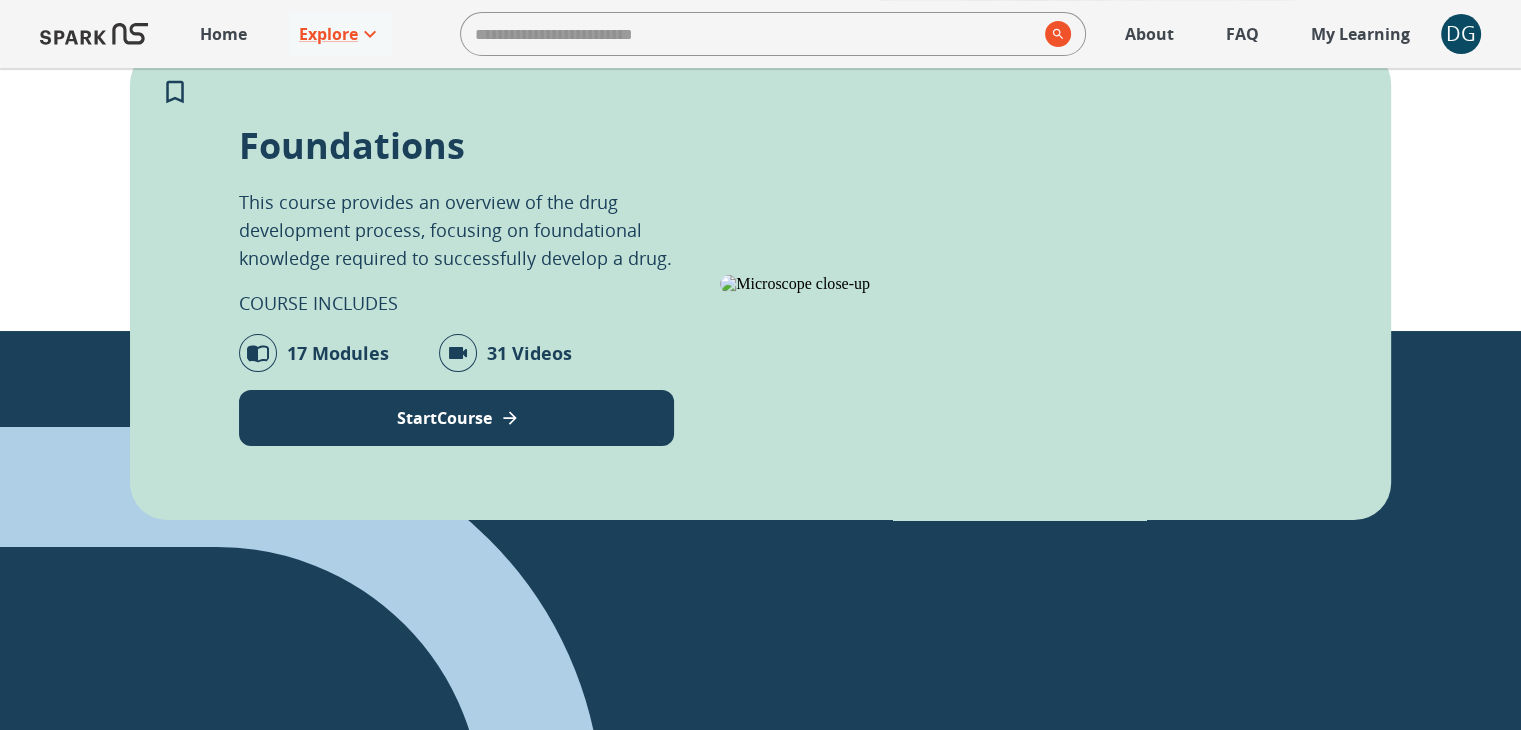 click on "17 Modules" at bounding box center (338, 353) 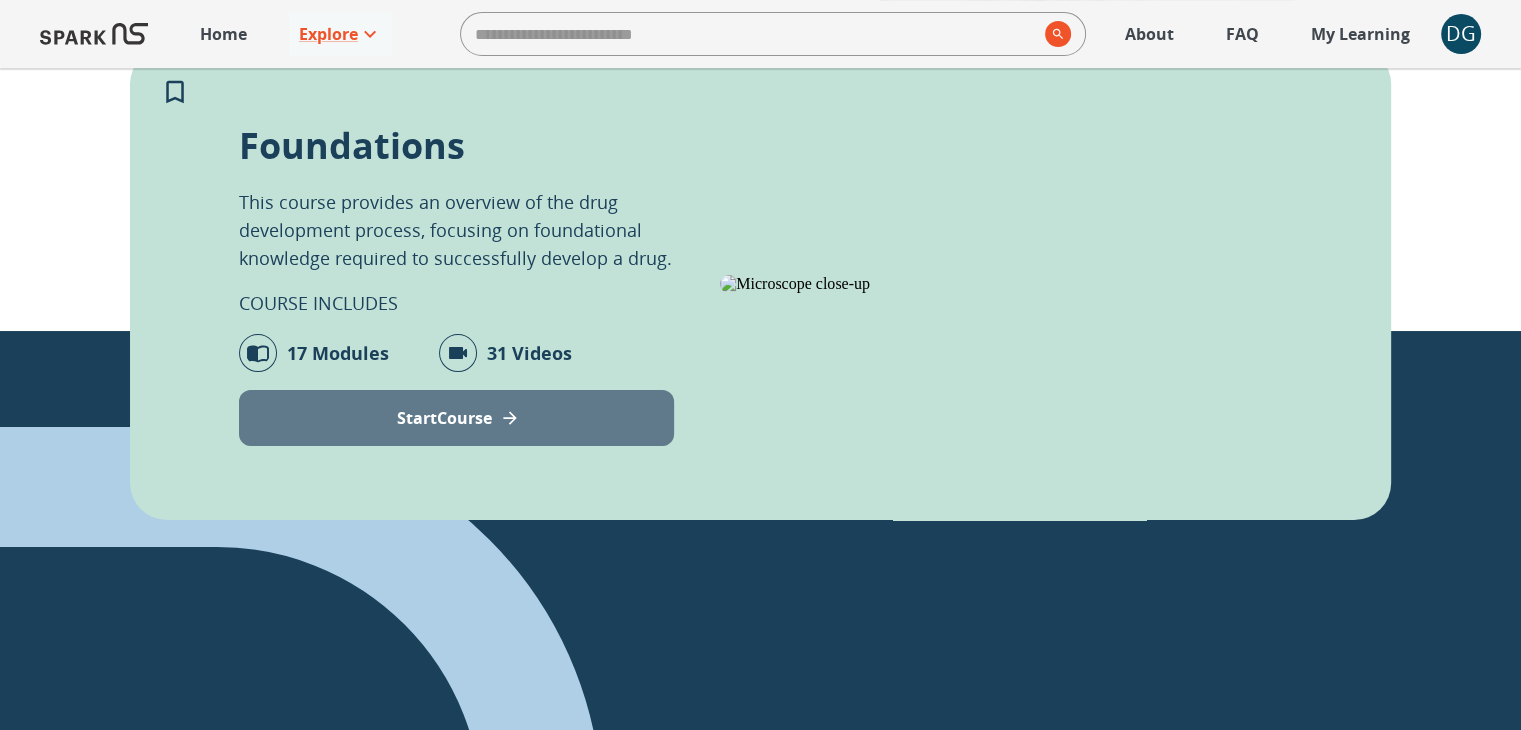 click on "Start  Course" at bounding box center [444, 418] 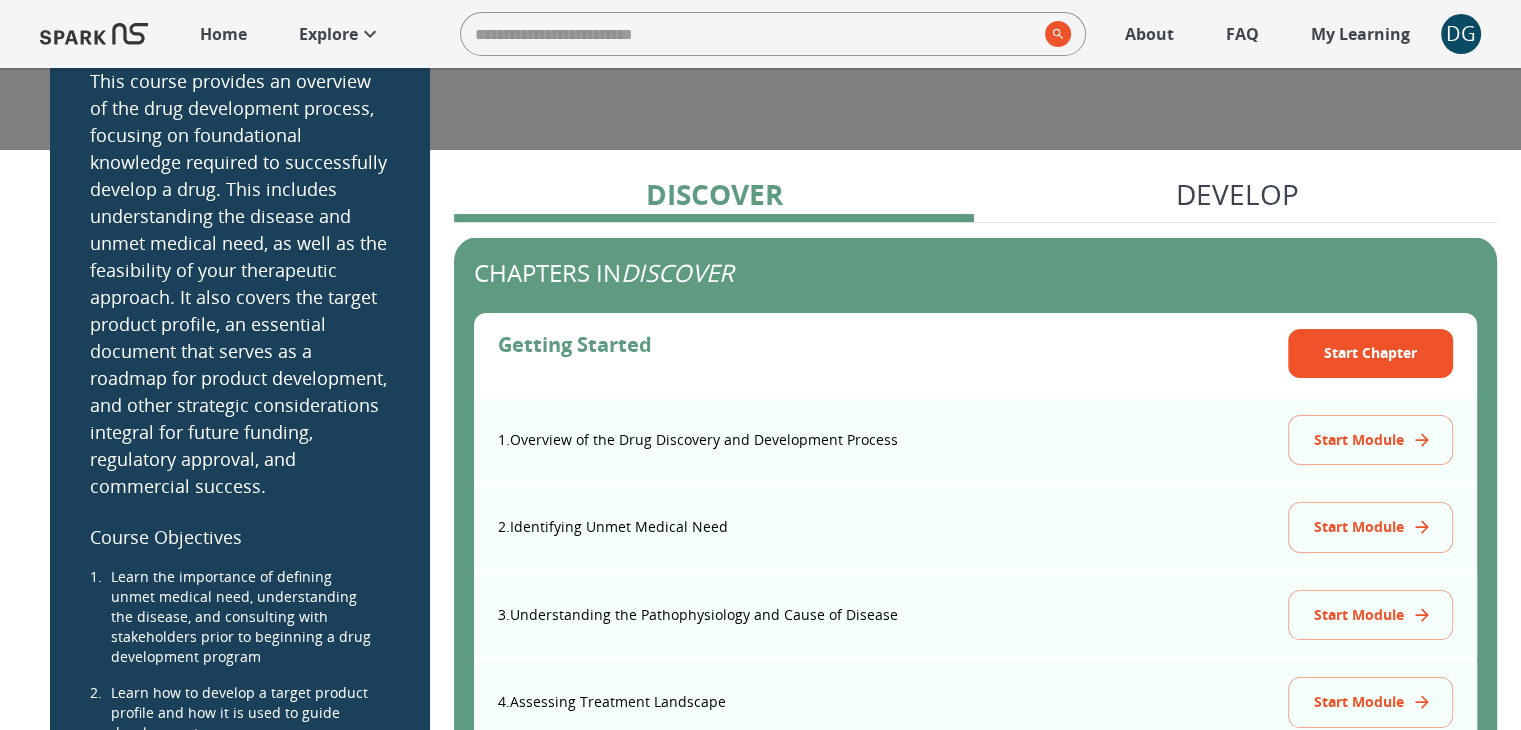 scroll, scrollTop: 200, scrollLeft: 0, axis: vertical 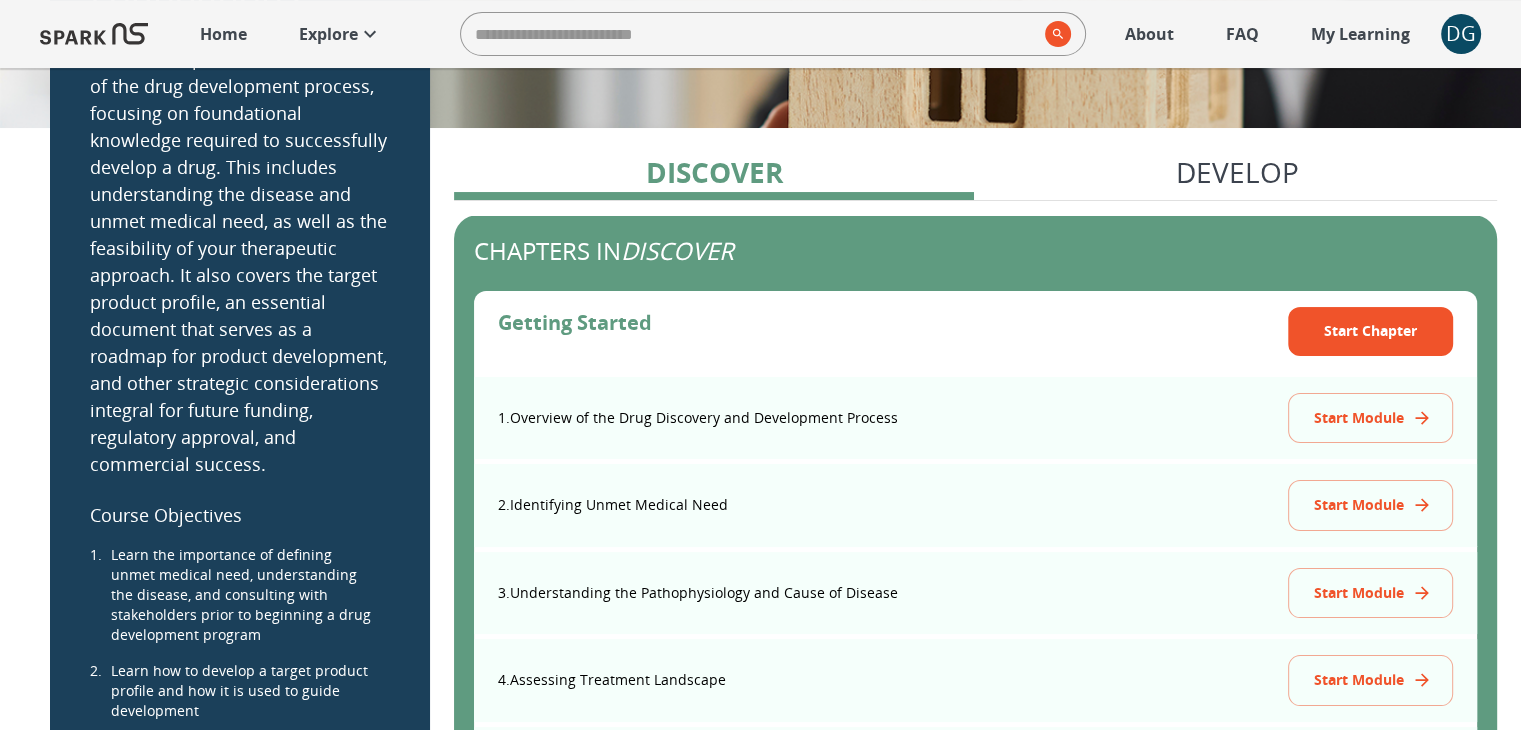 click on "Start Module" at bounding box center (1370, 505) 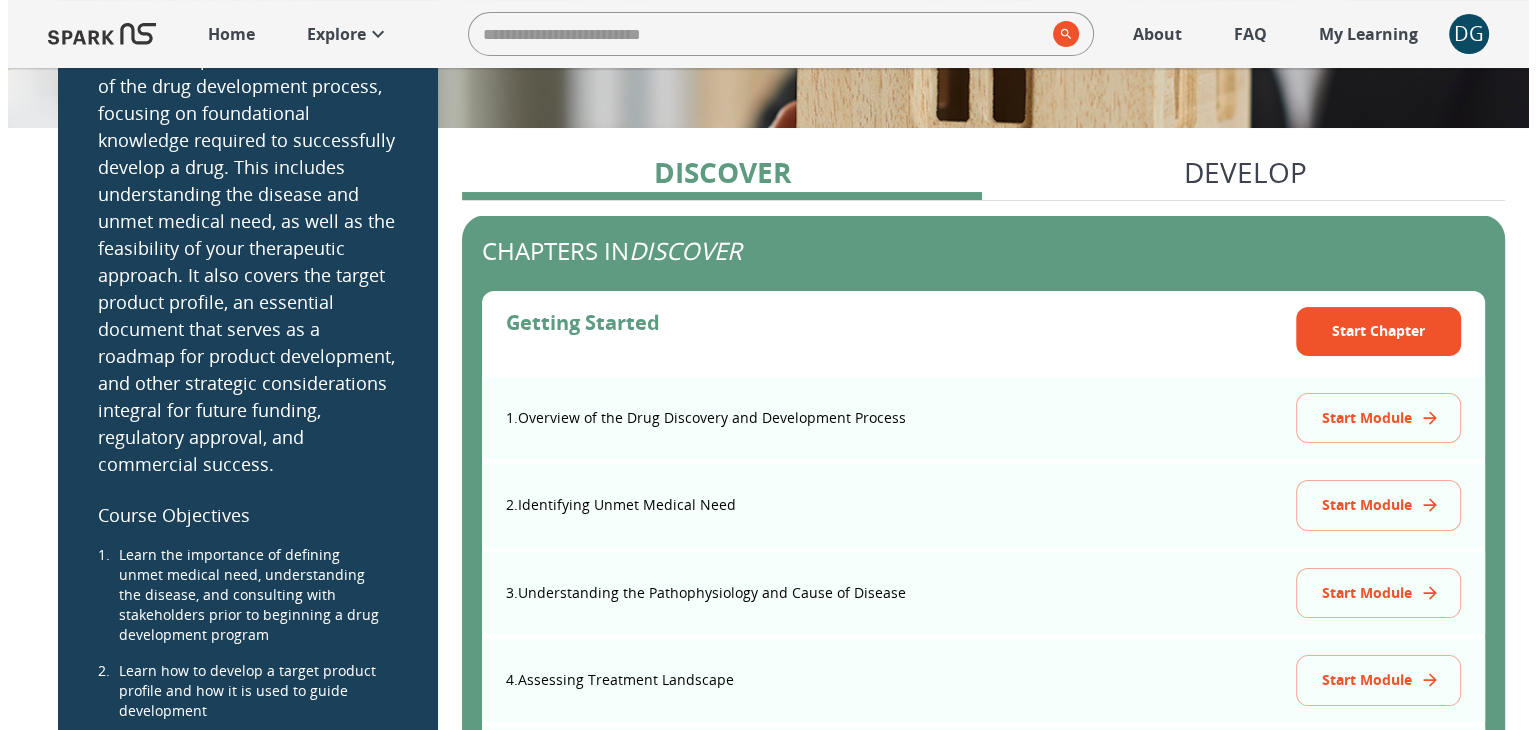 scroll, scrollTop: 0, scrollLeft: 0, axis: both 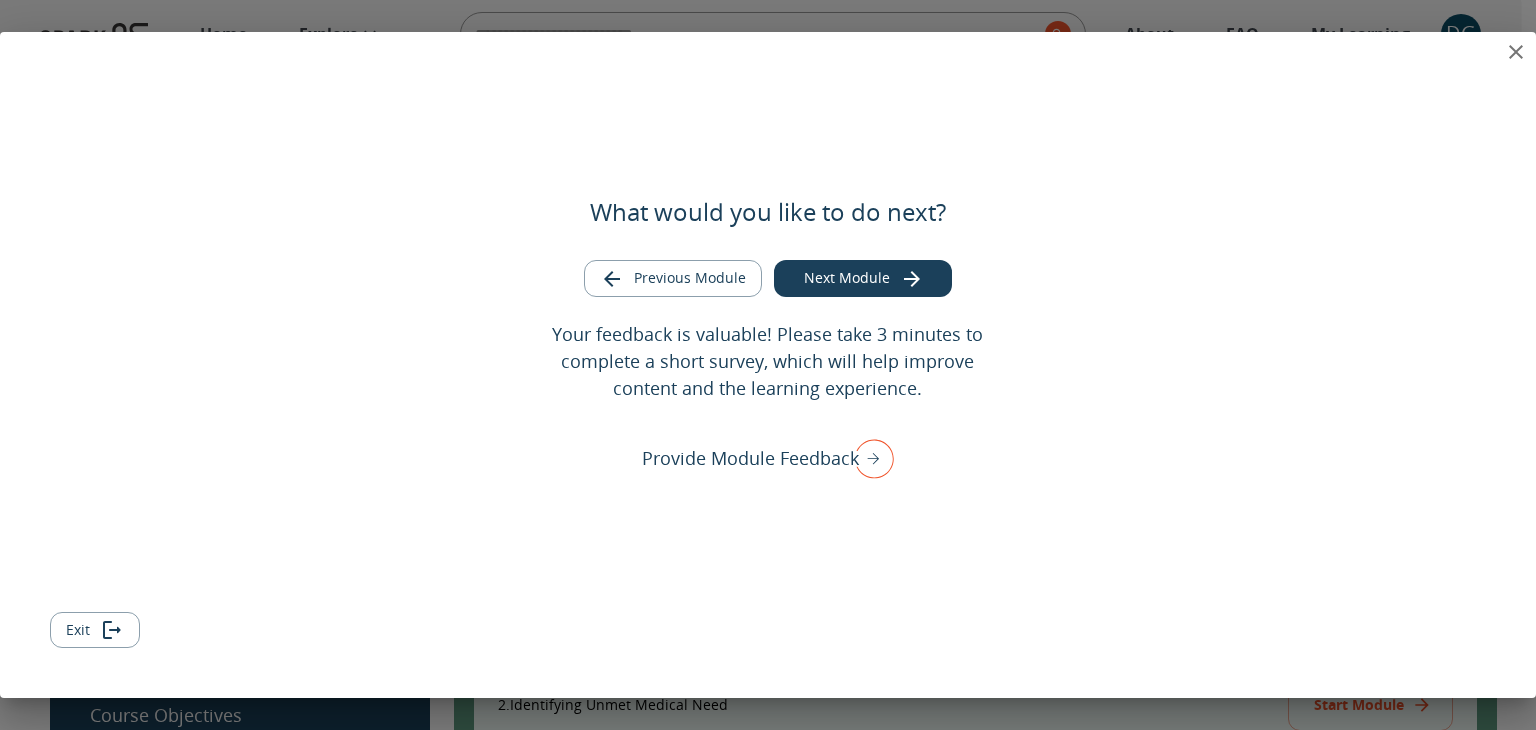 click on "Next Module" at bounding box center [863, 278] 